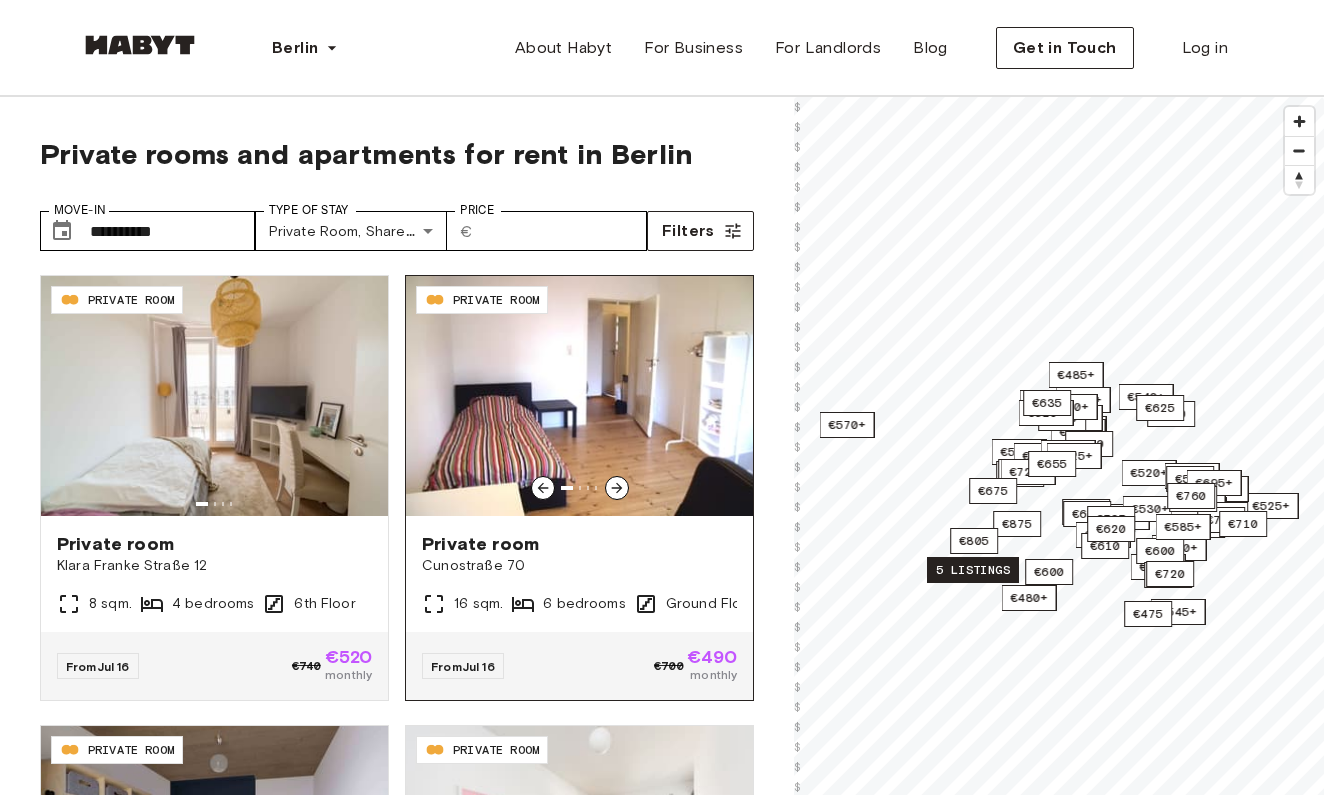 scroll, scrollTop: 0, scrollLeft: 0, axis: both 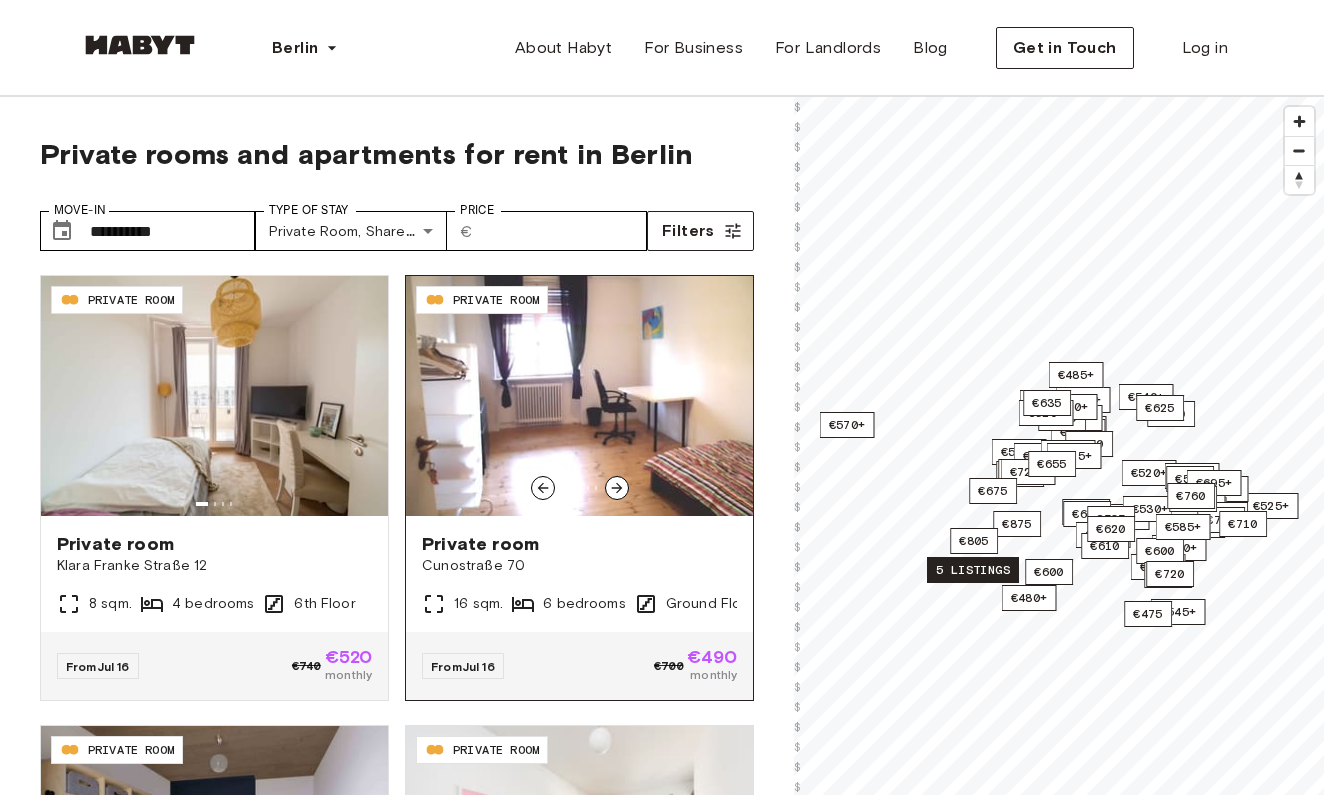 click 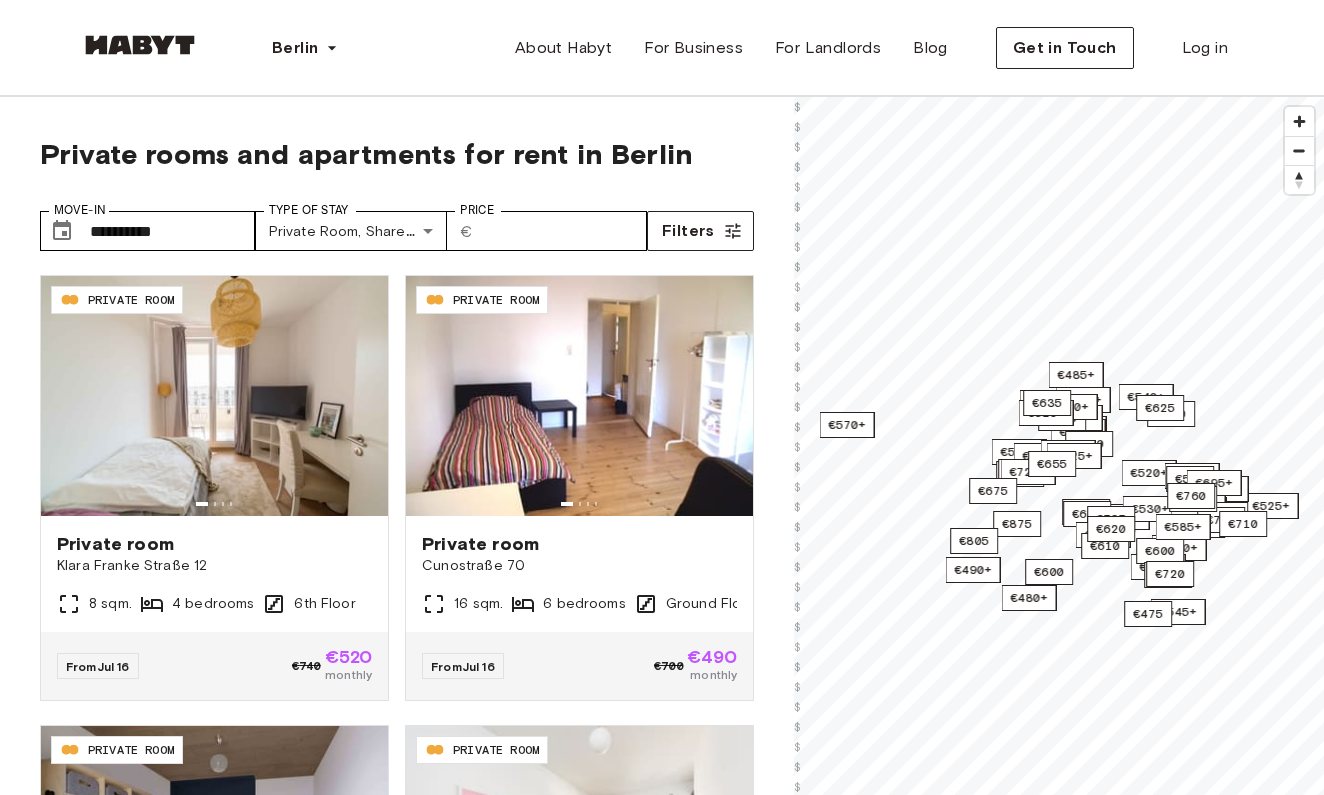 scroll, scrollTop: 0, scrollLeft: 0, axis: both 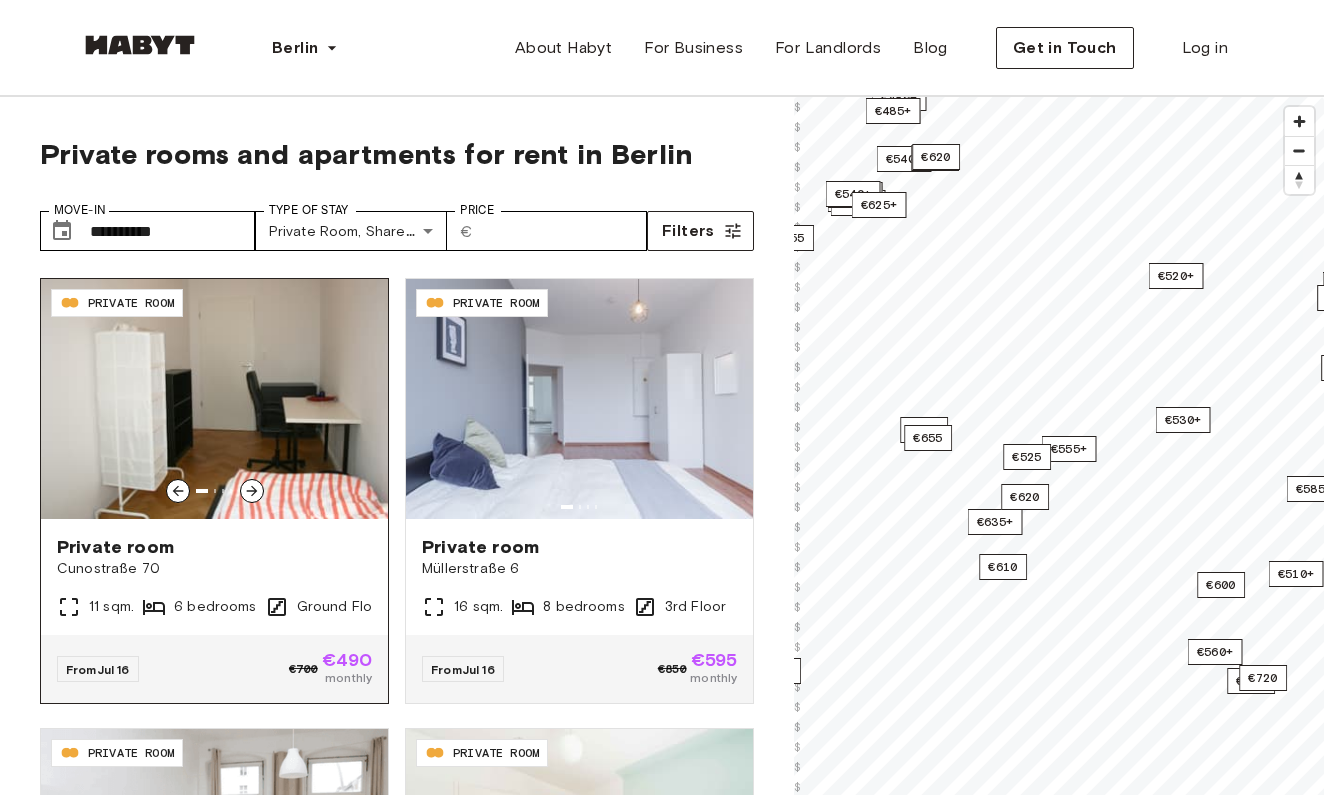 click 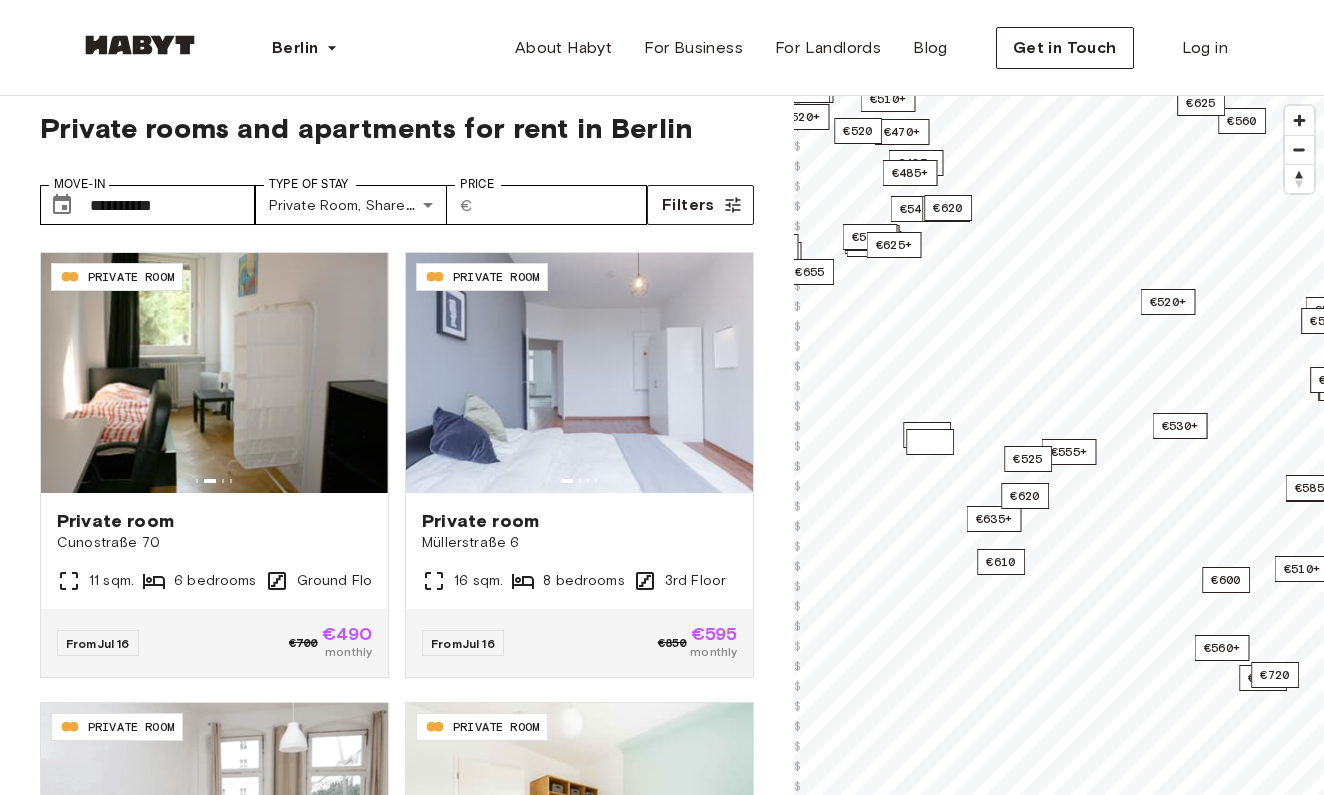 scroll, scrollTop: 25, scrollLeft: 0, axis: vertical 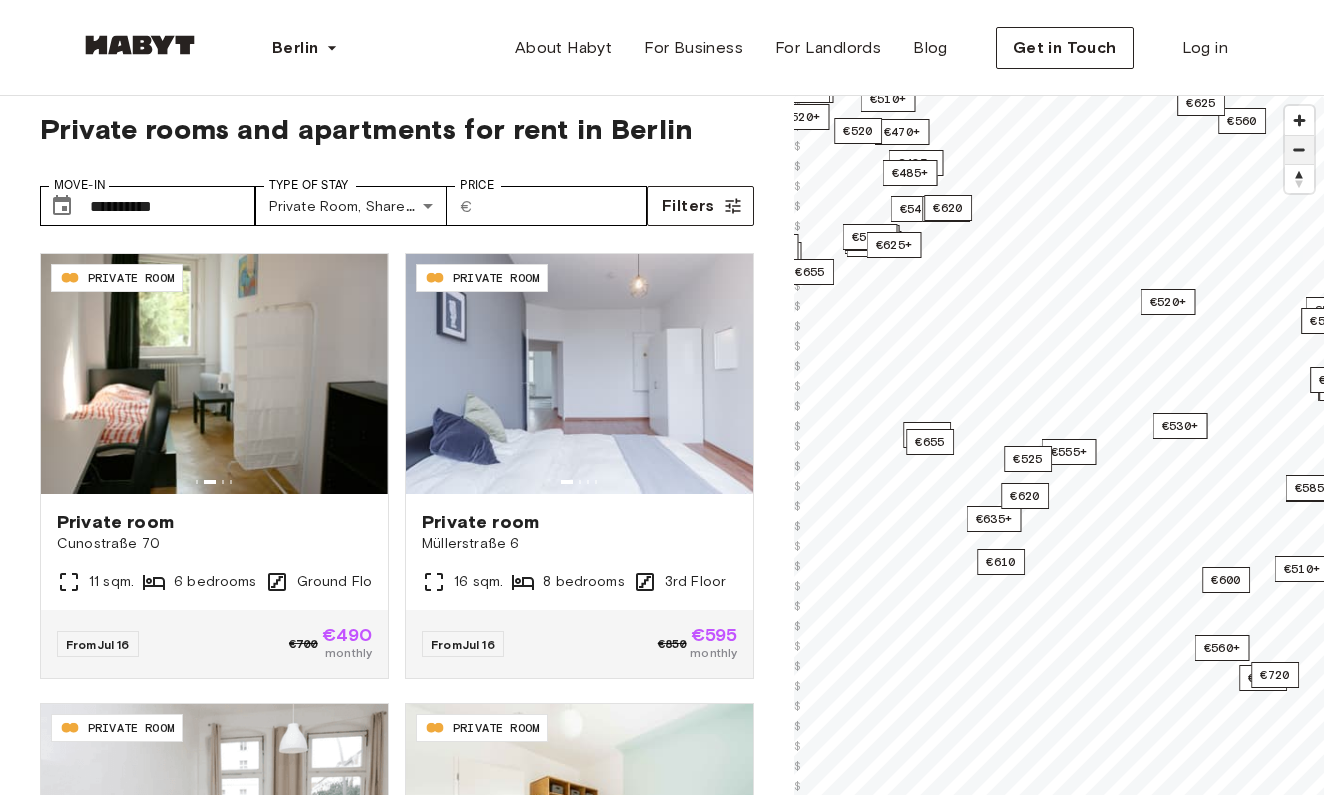 click at bounding box center [1299, 150] 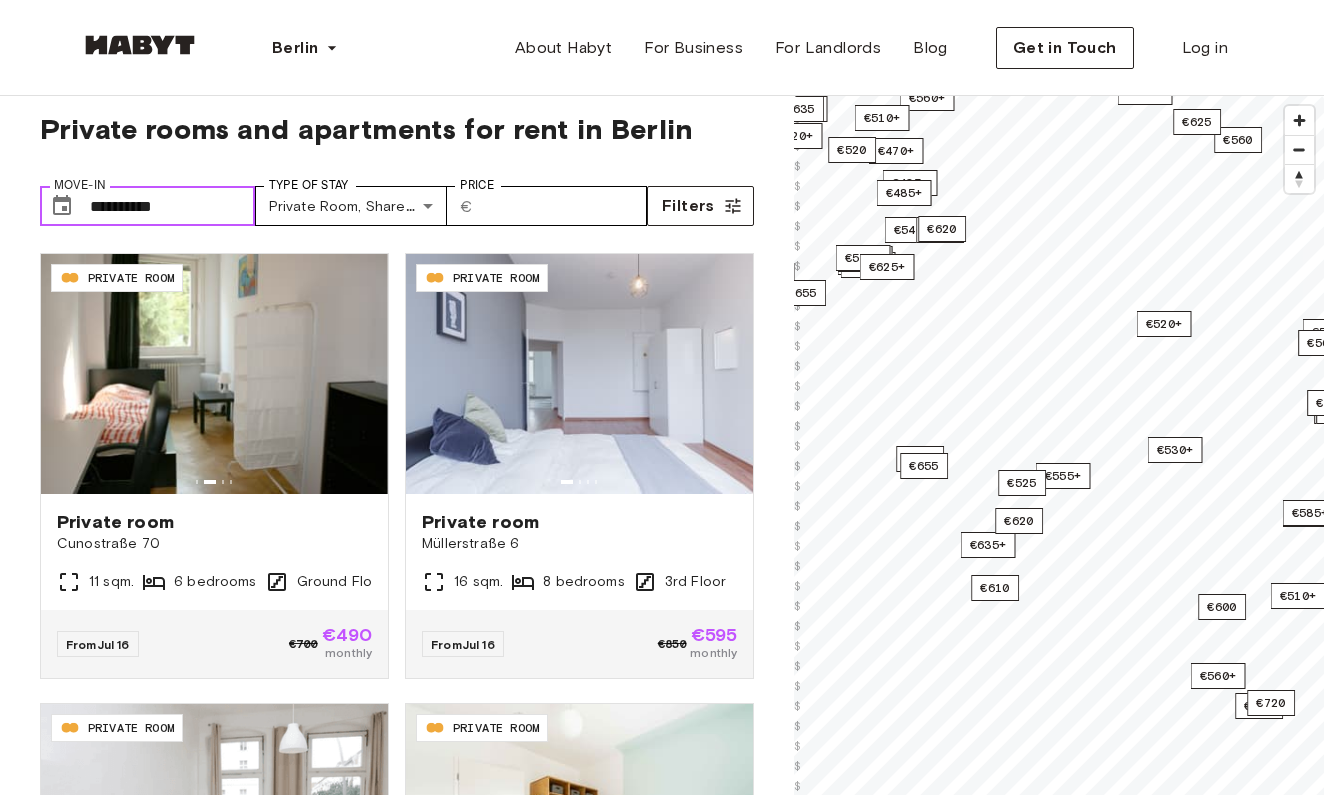 click on "**********" at bounding box center (172, 206) 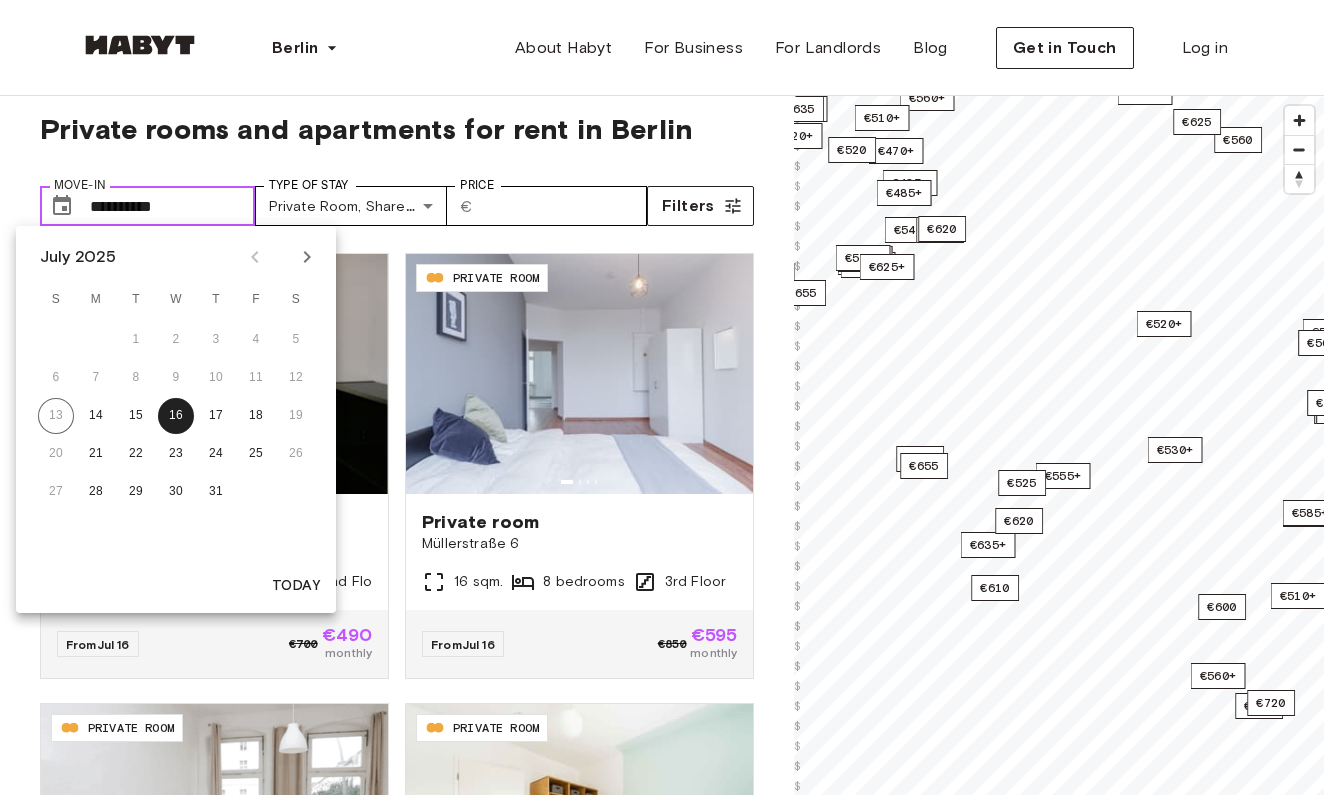 click on "**********" at bounding box center (172, 206) 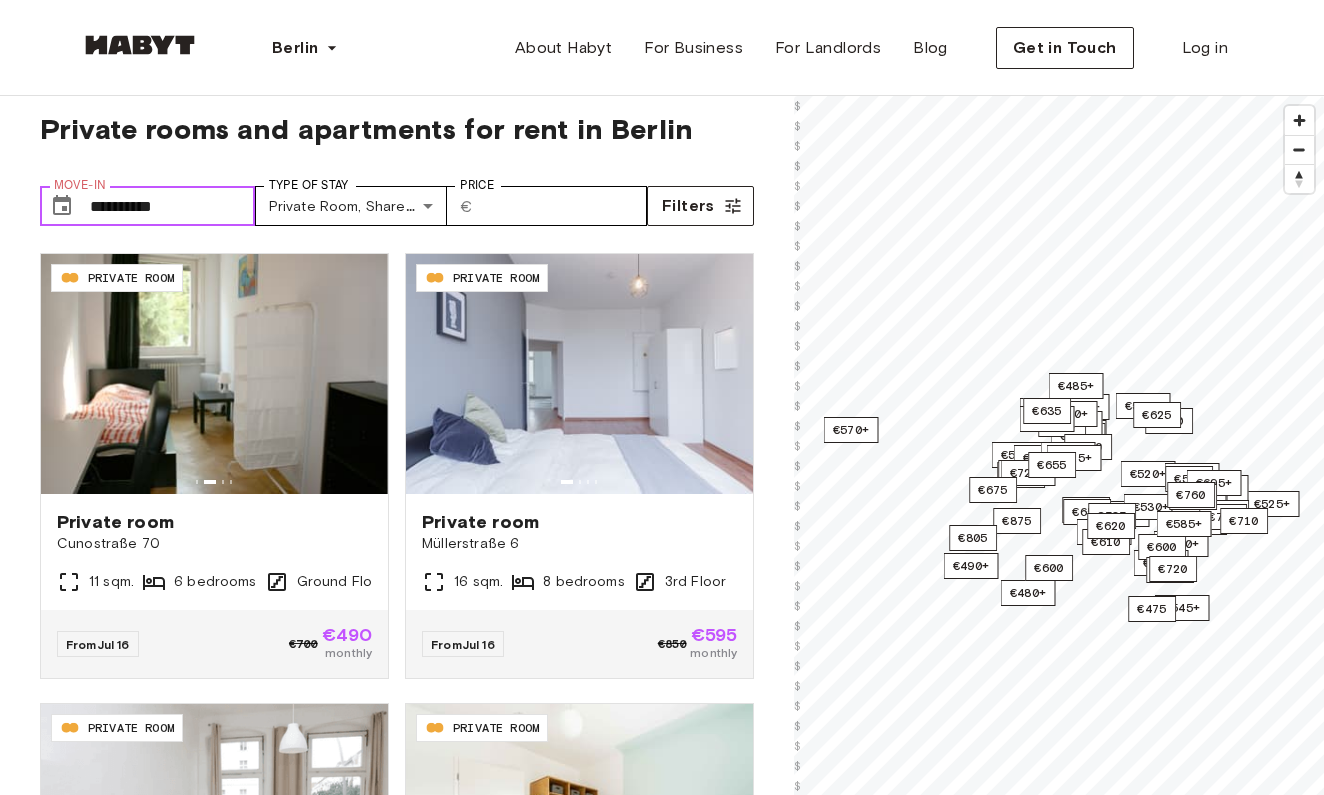 click on "**********" at bounding box center (172, 206) 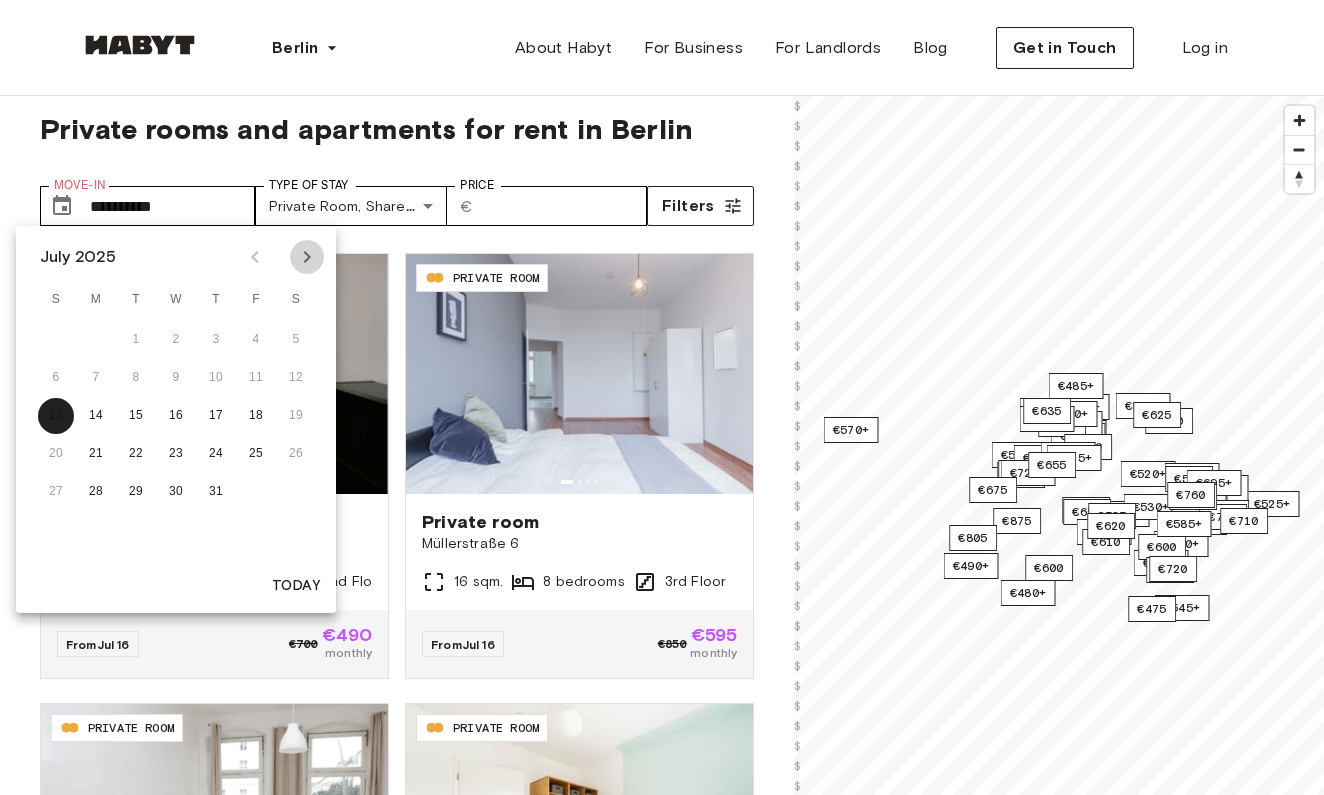 click 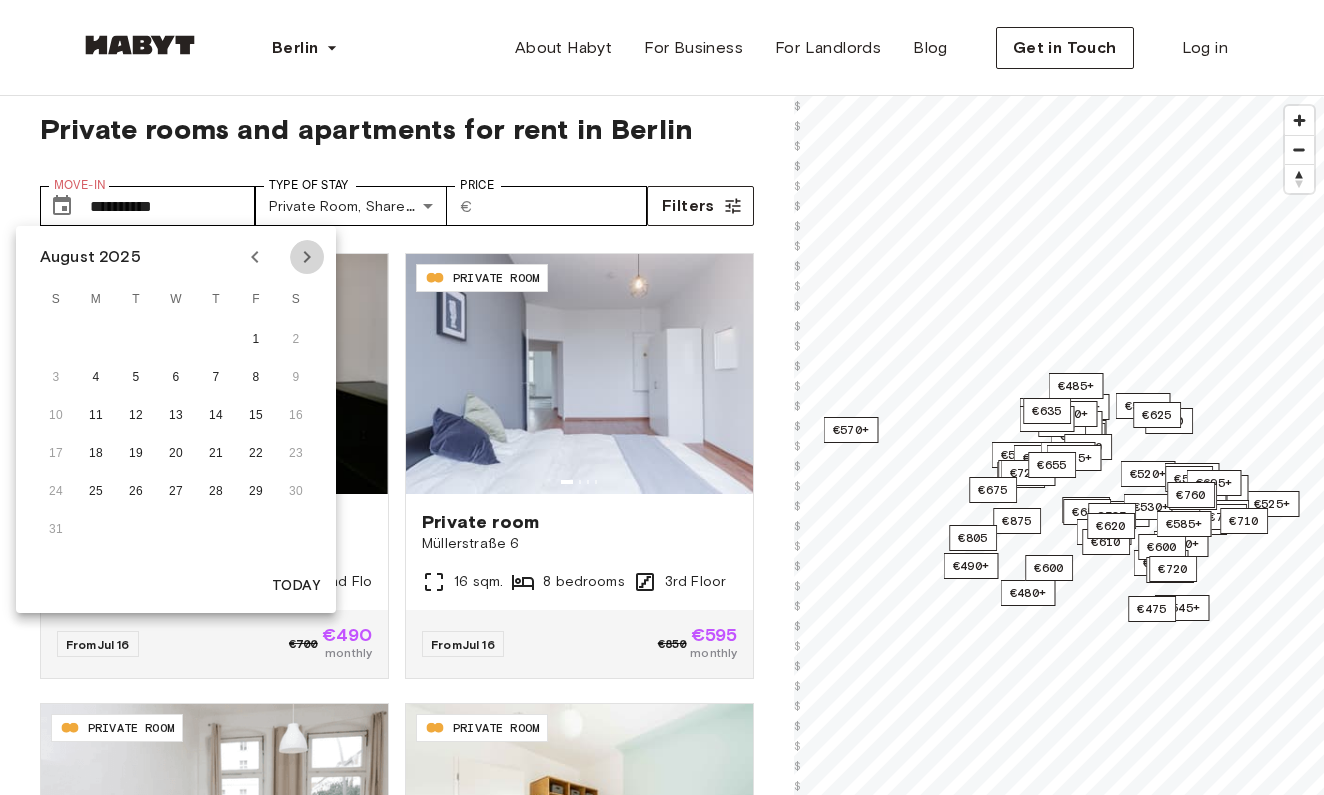 click 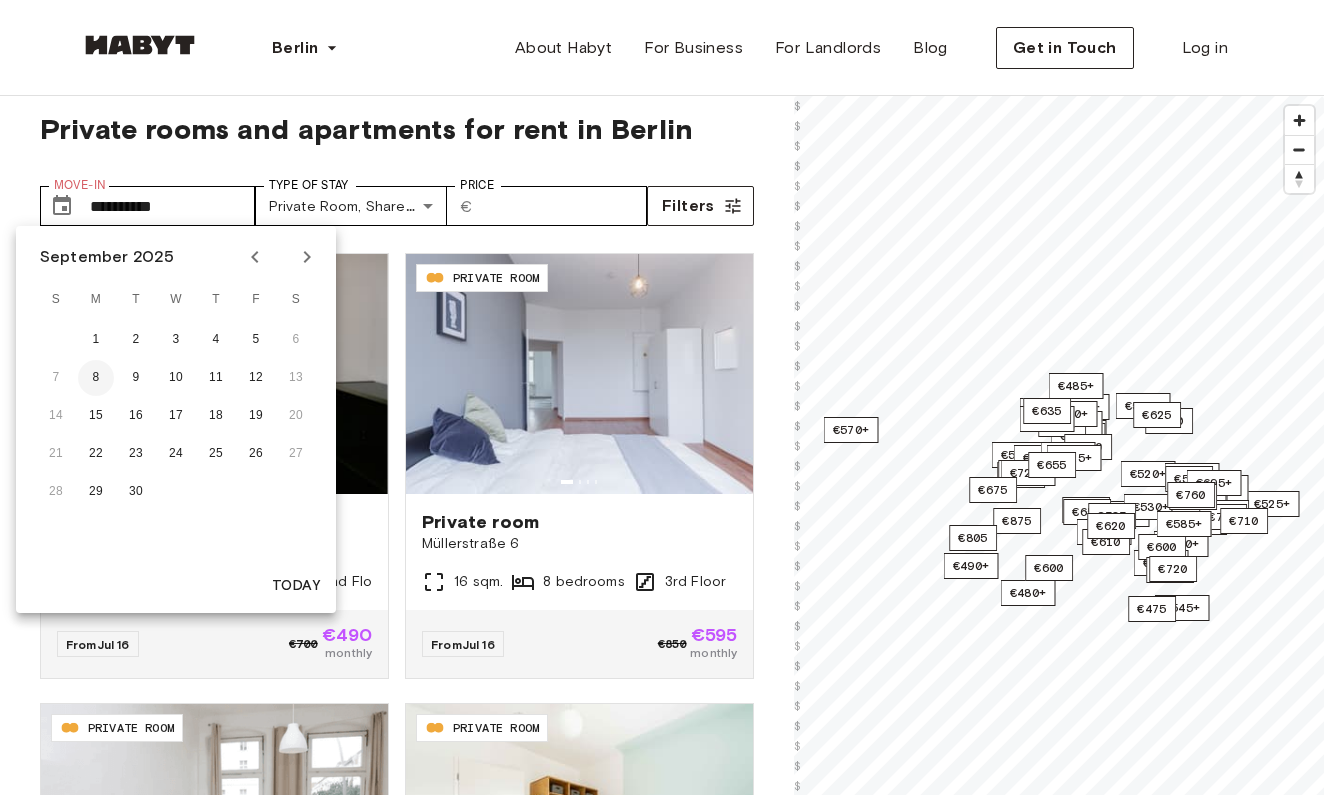click on "8" at bounding box center [96, 378] 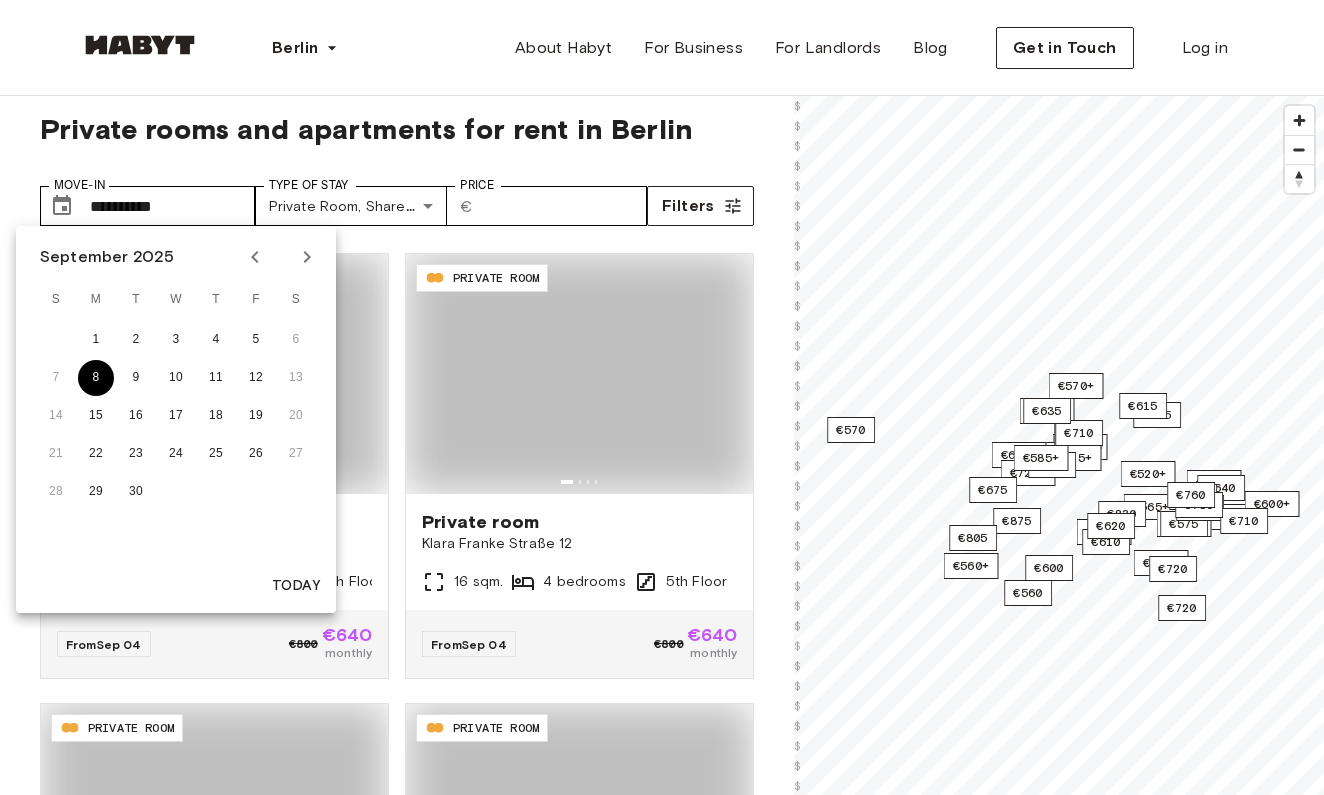 type on "**********" 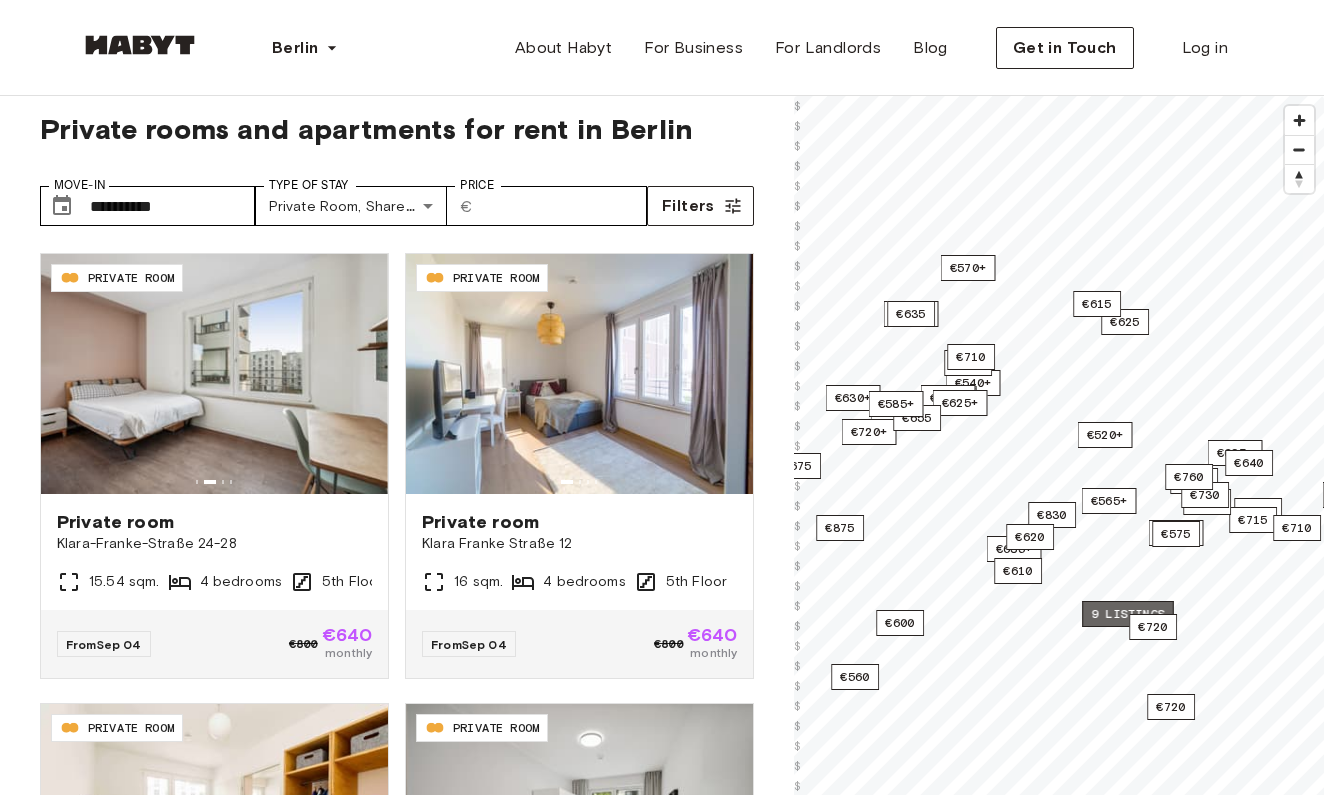 click on "9 listings" at bounding box center (1128, 614) 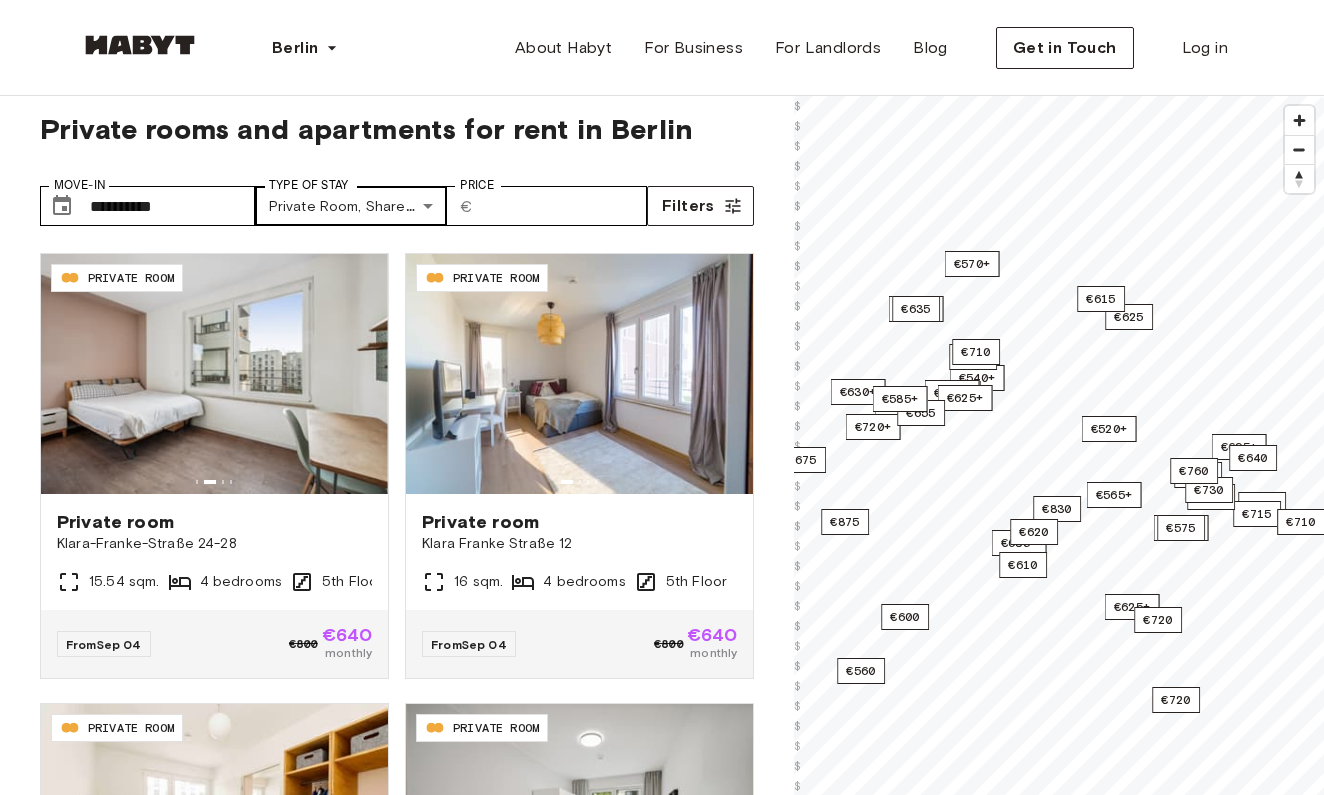click on "**********" at bounding box center (662, 2447) 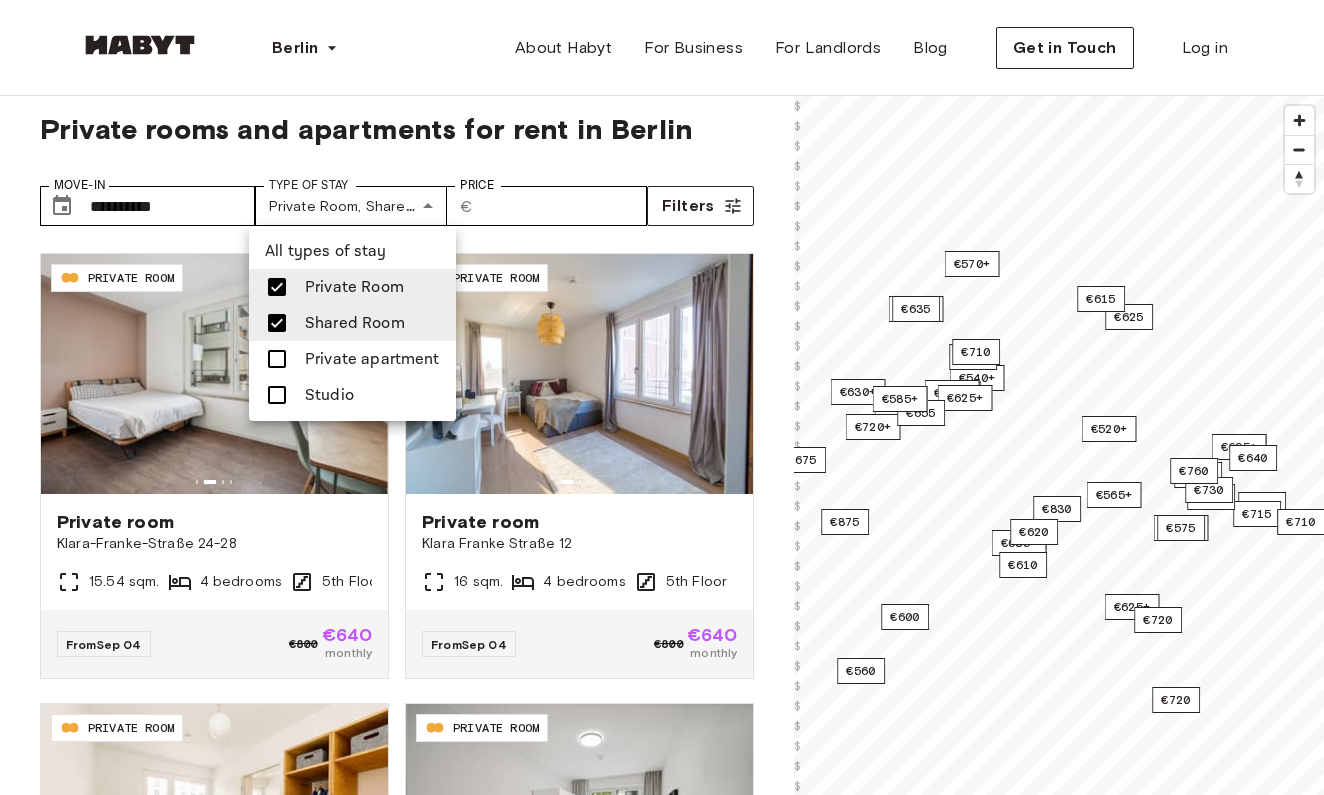click on "Shared Room" at bounding box center [355, 323] 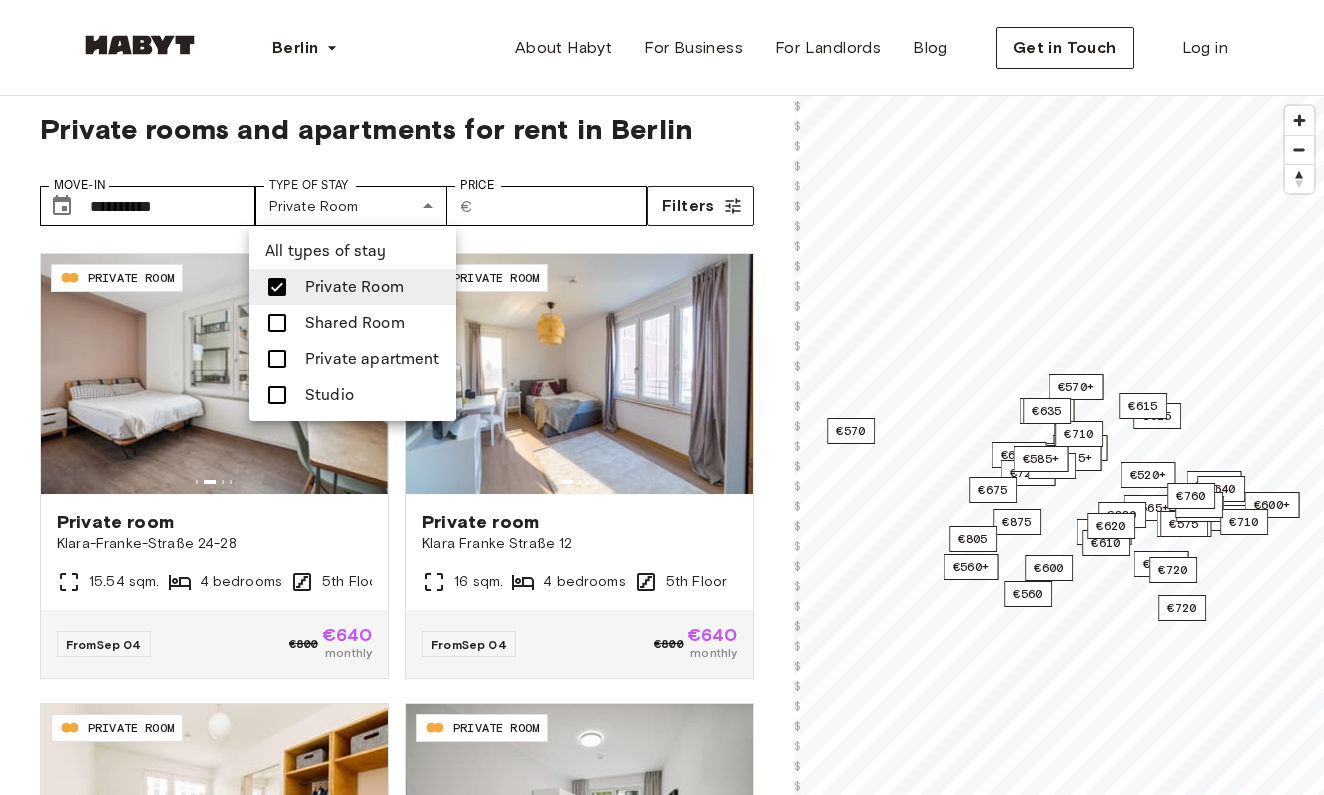 click at bounding box center [662, 397] 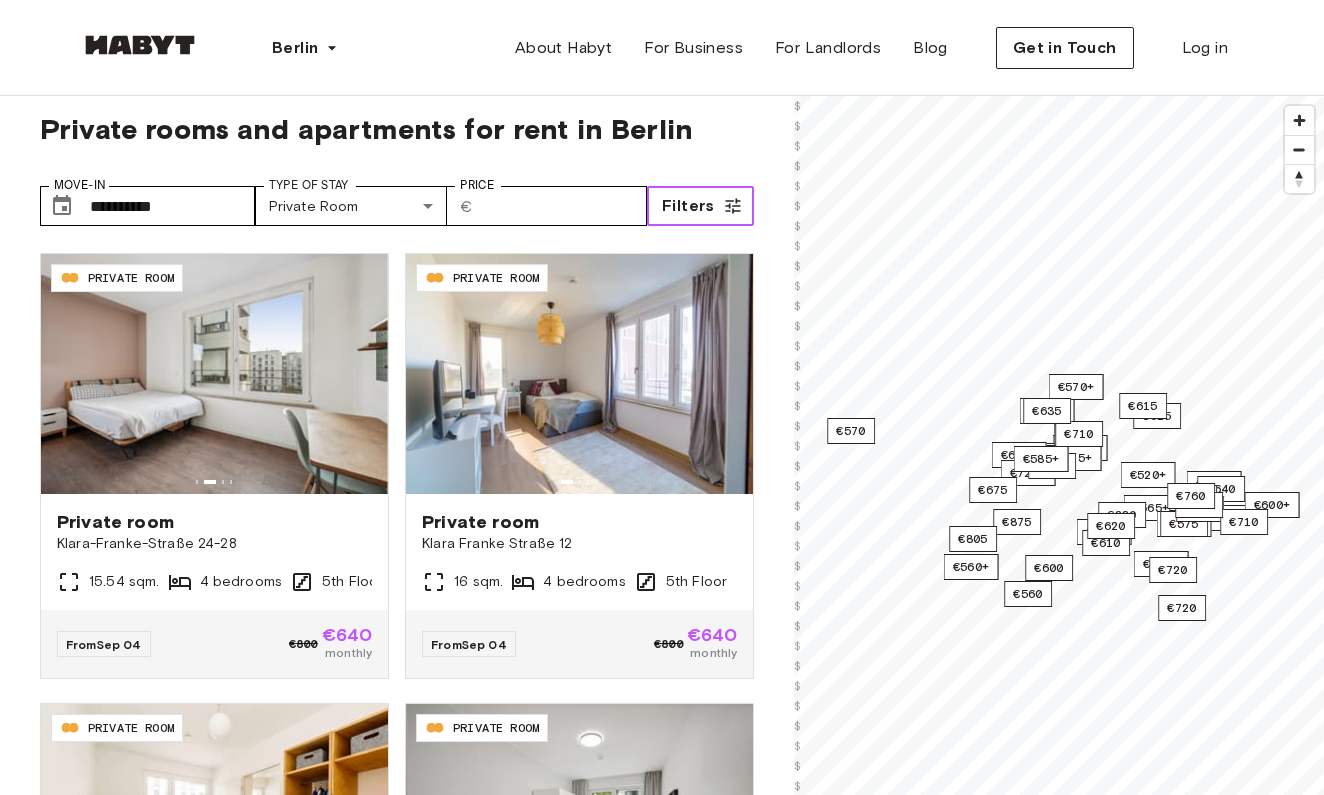 click on "Filters" at bounding box center [688, 206] 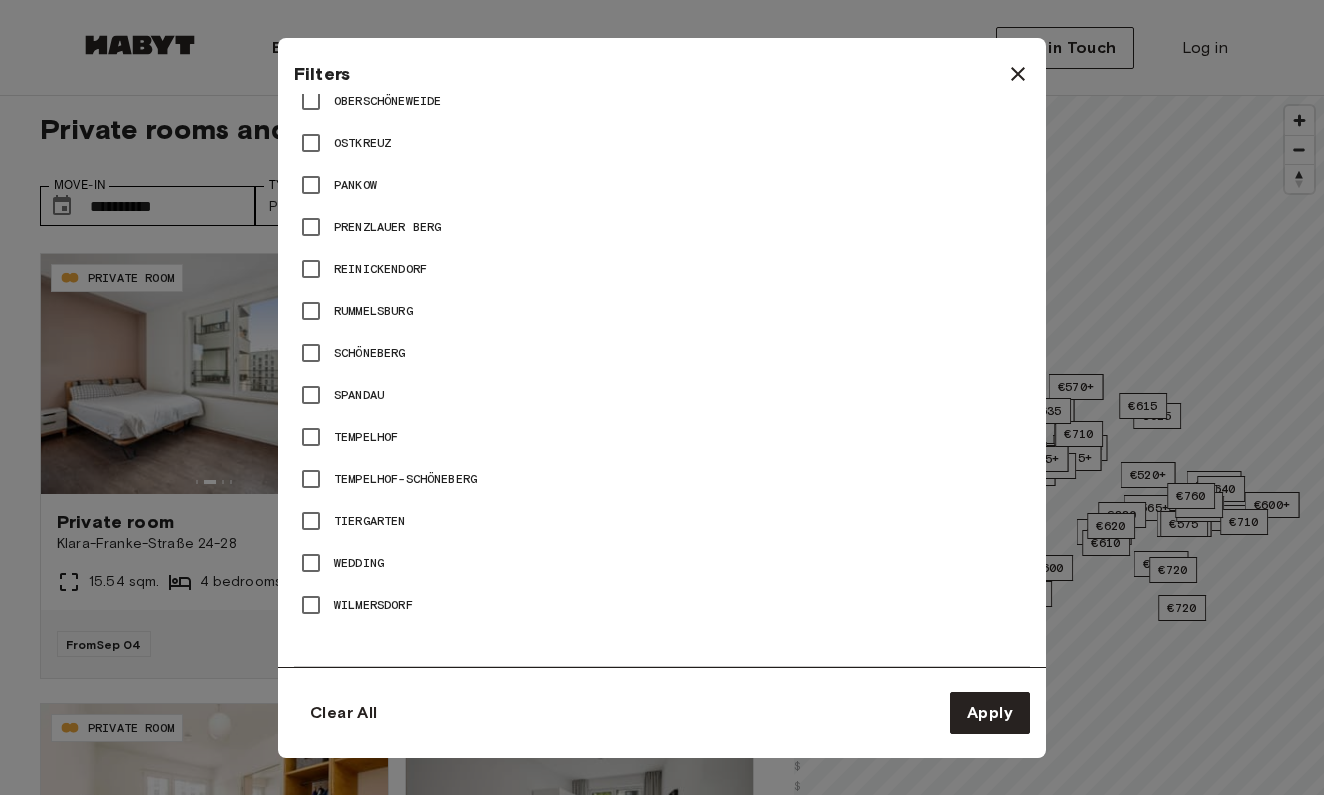 scroll, scrollTop: 1393, scrollLeft: 0, axis: vertical 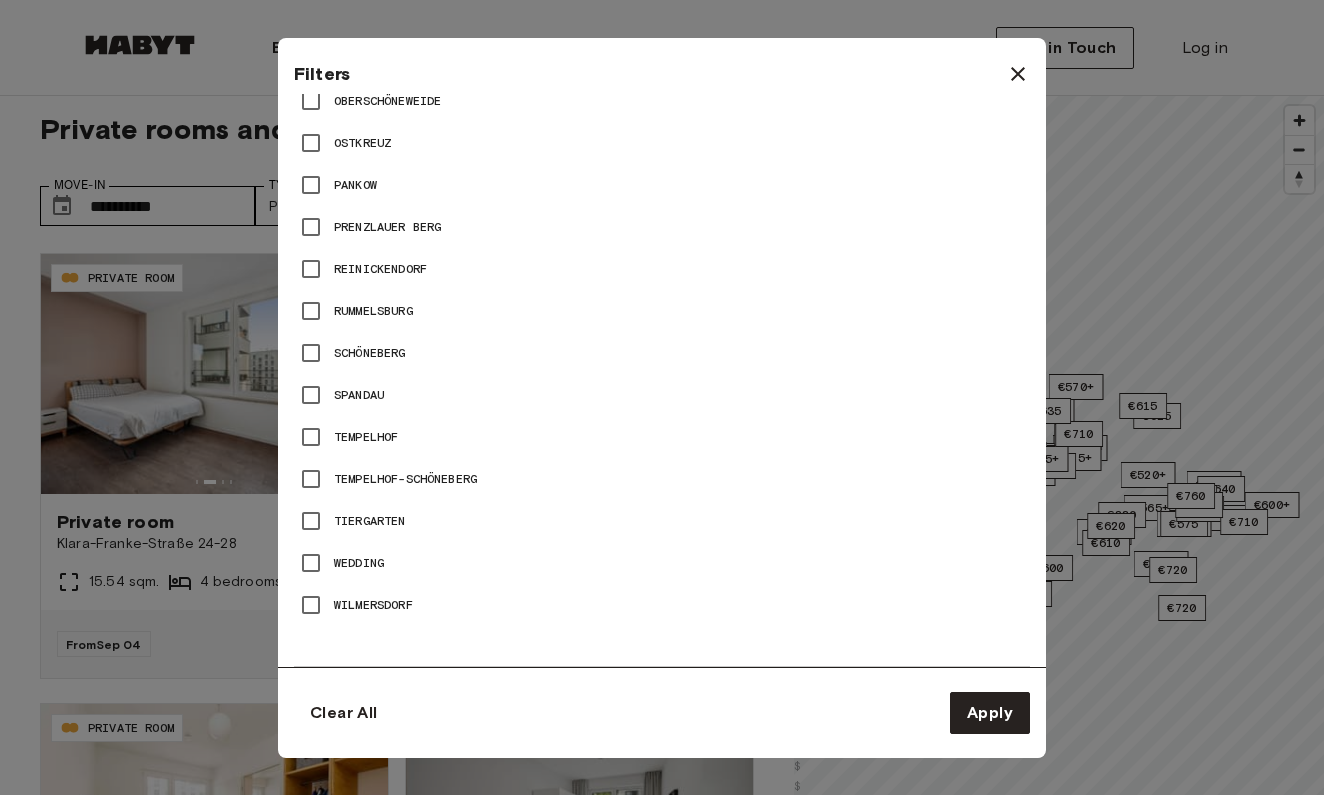 click on "Wedding" at bounding box center [359, 563] 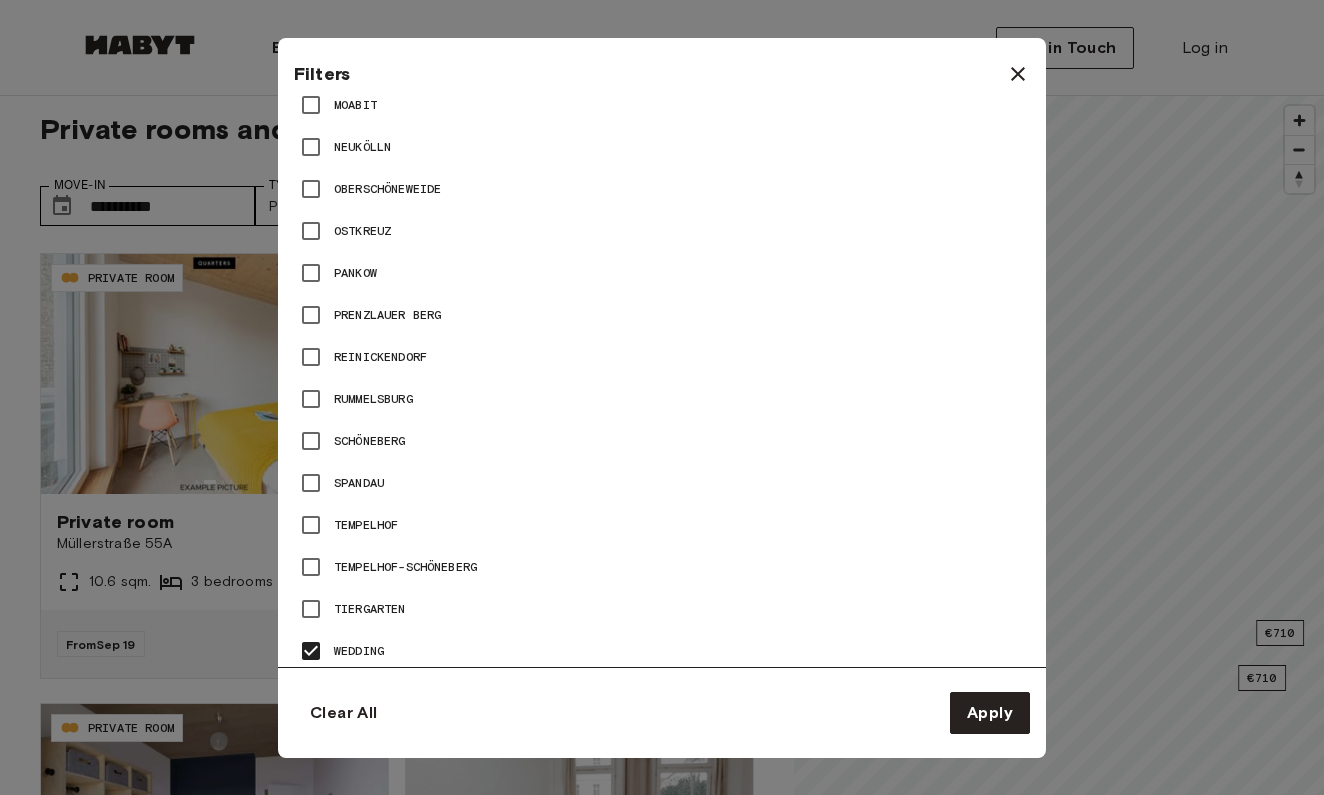 click on "Schöneberg" at bounding box center [370, 441] 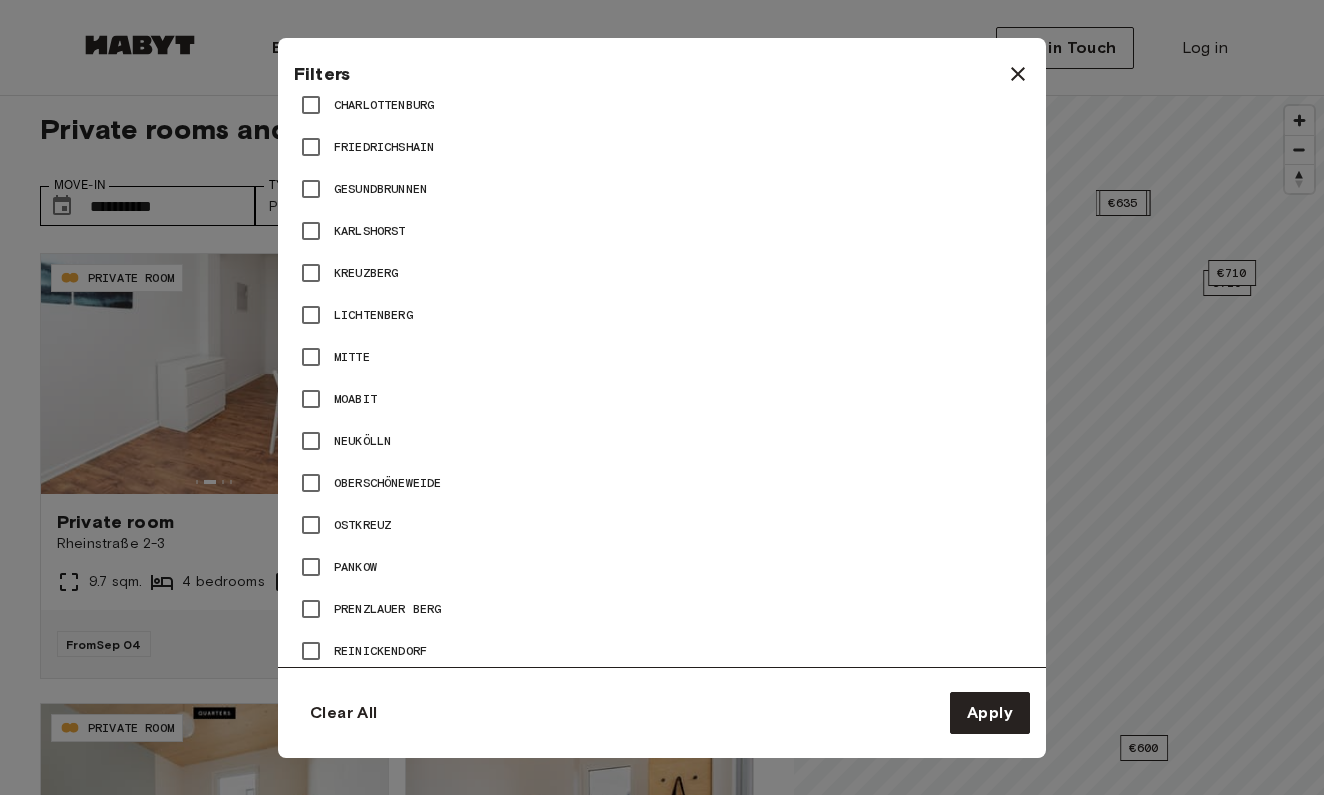 scroll, scrollTop: 1010, scrollLeft: 0, axis: vertical 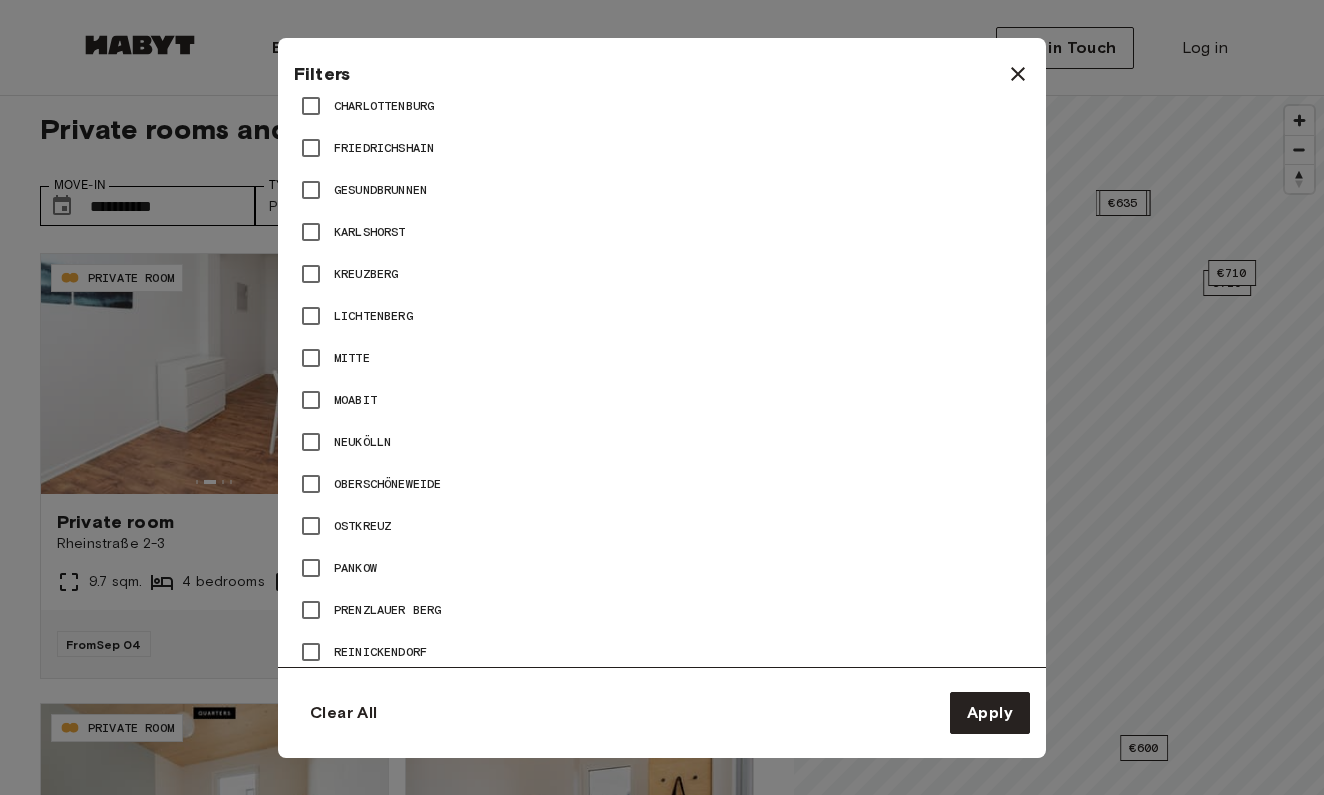 click on "Mitte" at bounding box center (352, 358) 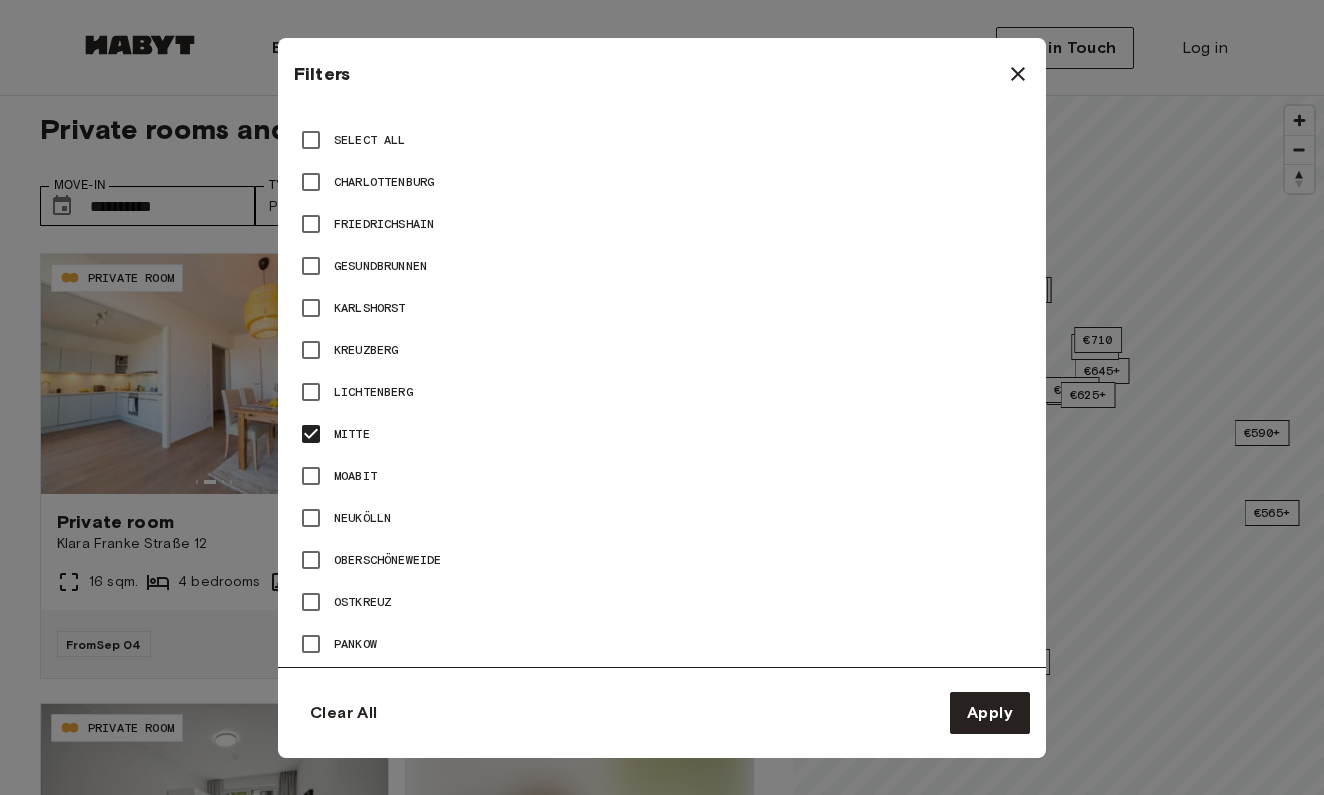 scroll, scrollTop: 926, scrollLeft: 0, axis: vertical 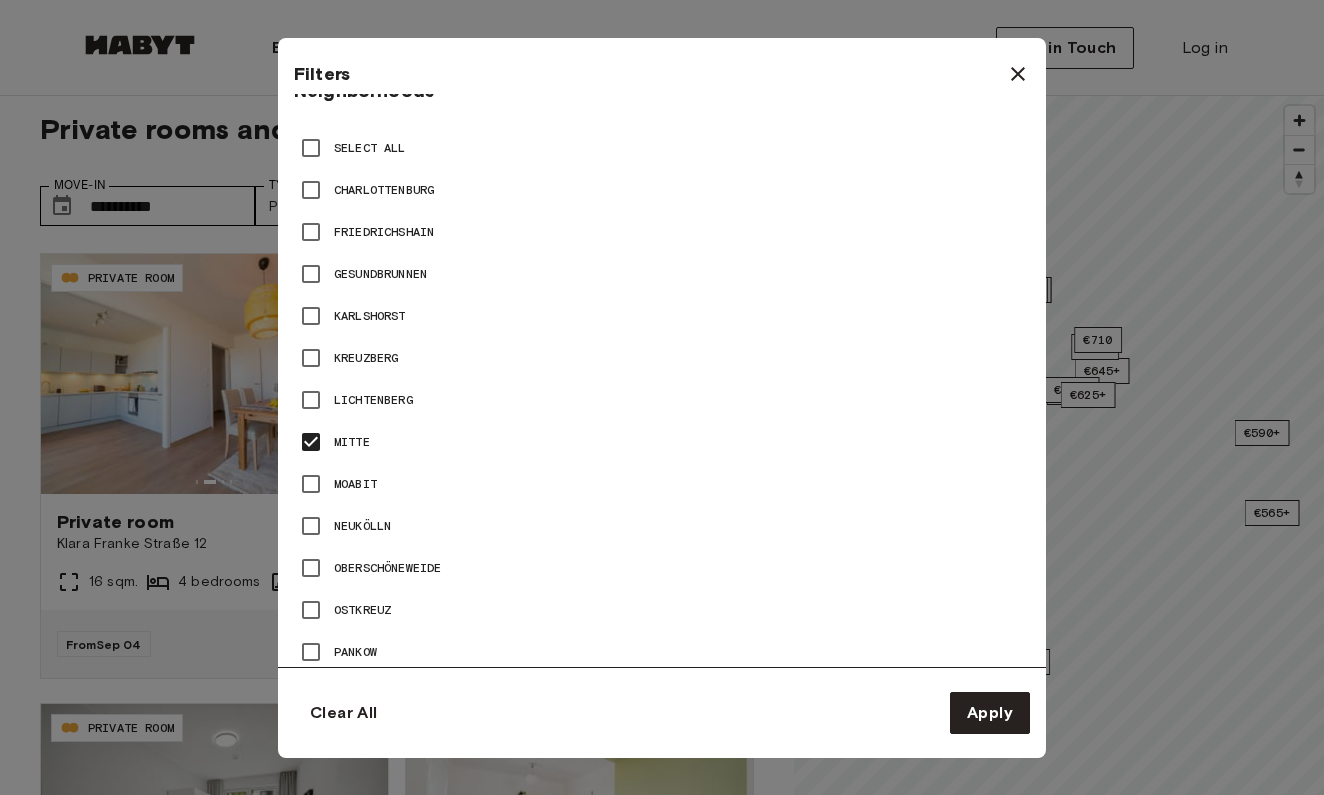click on "Kreuzberg" at bounding box center [366, 358] 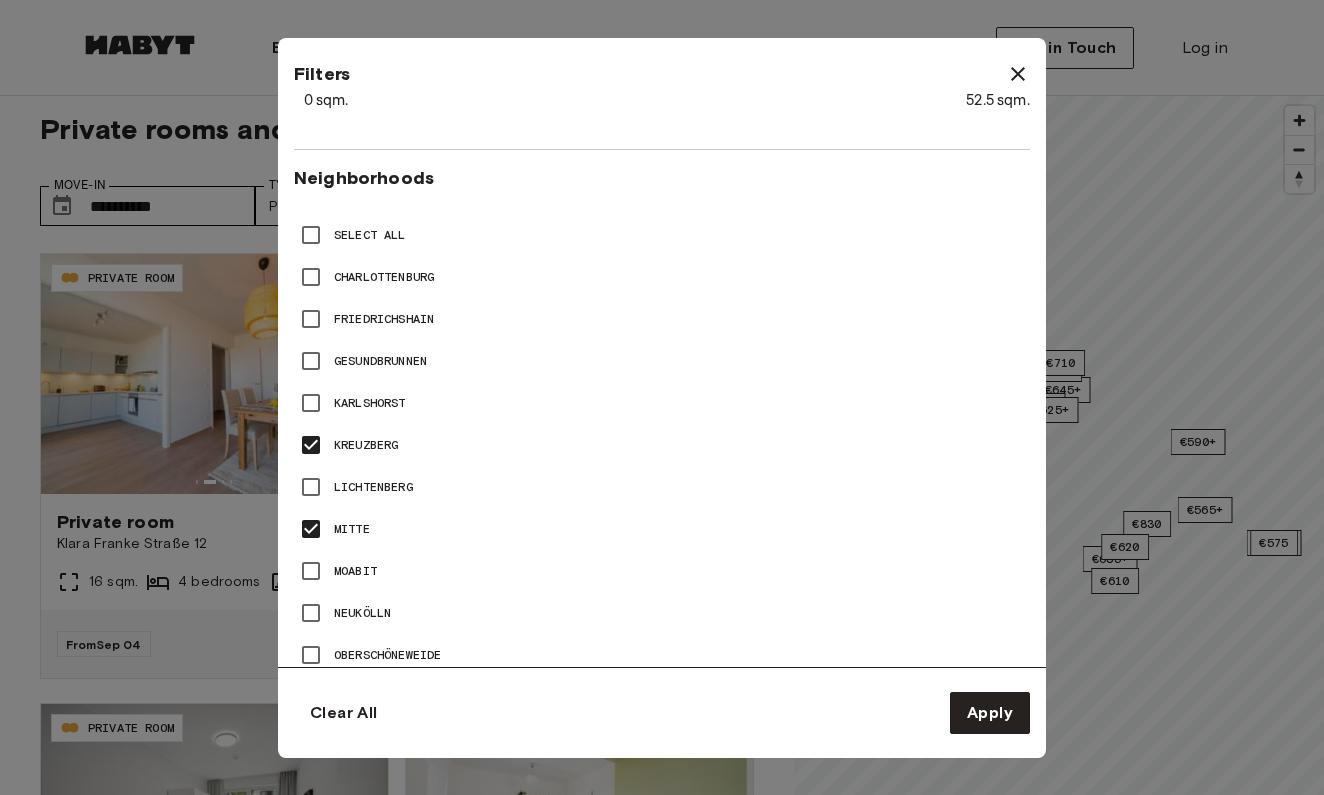 scroll, scrollTop: 838, scrollLeft: 0, axis: vertical 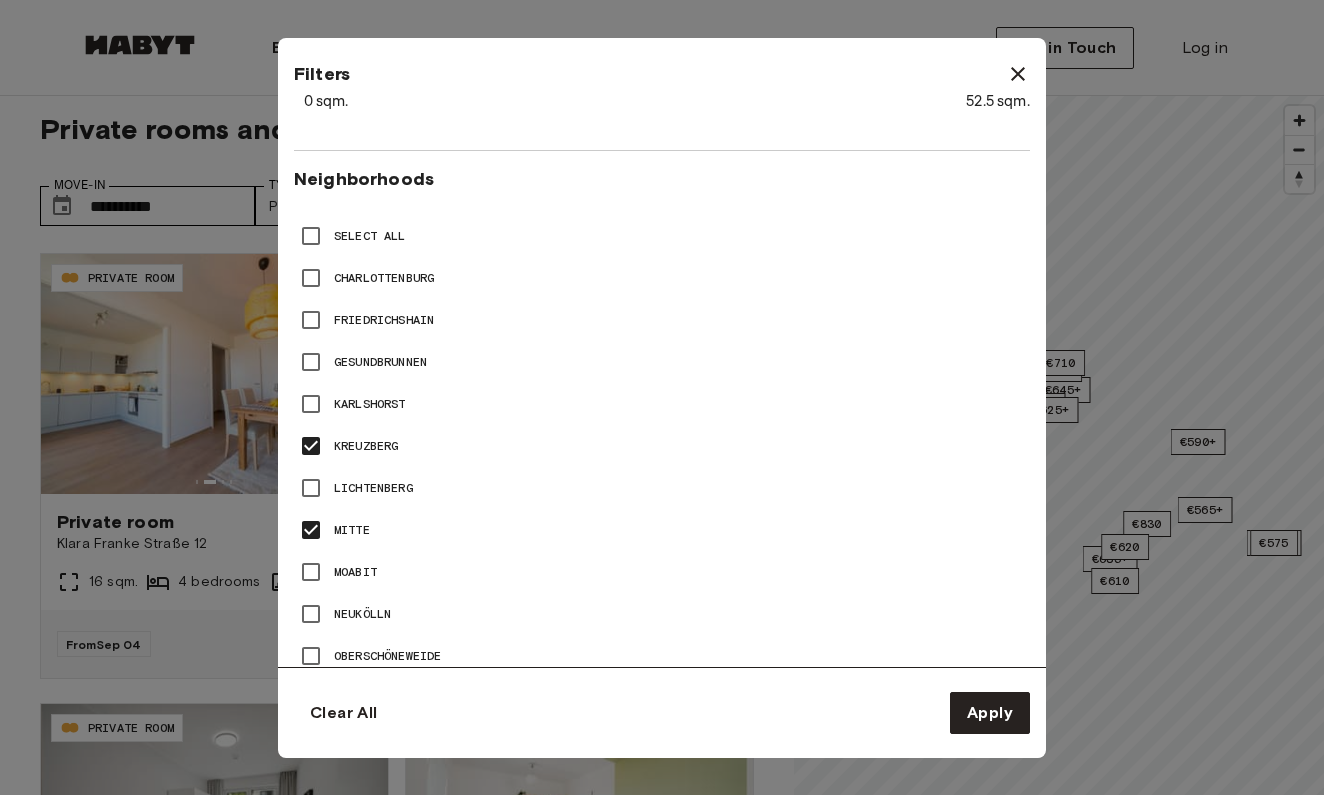 click on "Charlottenburg" at bounding box center [384, 278] 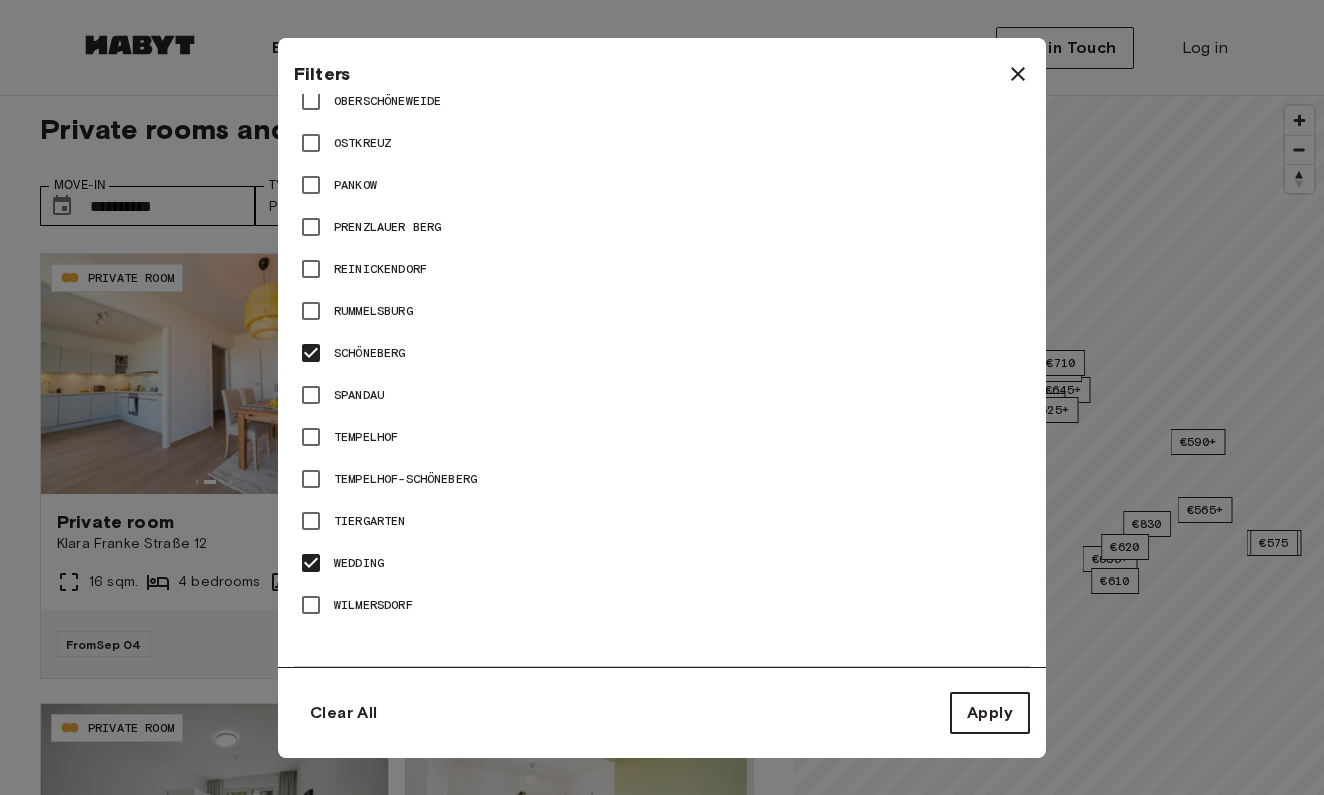 scroll, scrollTop: 1393, scrollLeft: 0, axis: vertical 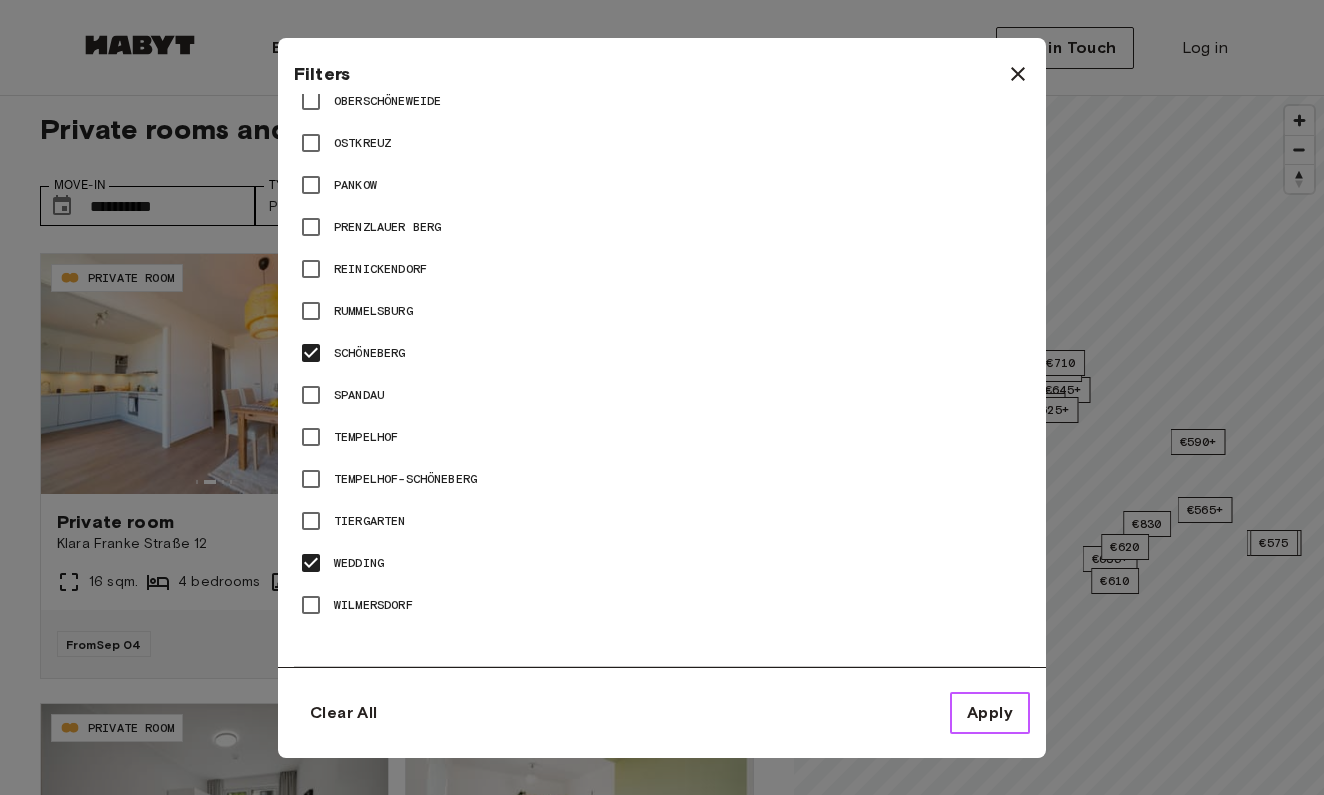 click on "Apply" at bounding box center (990, 713) 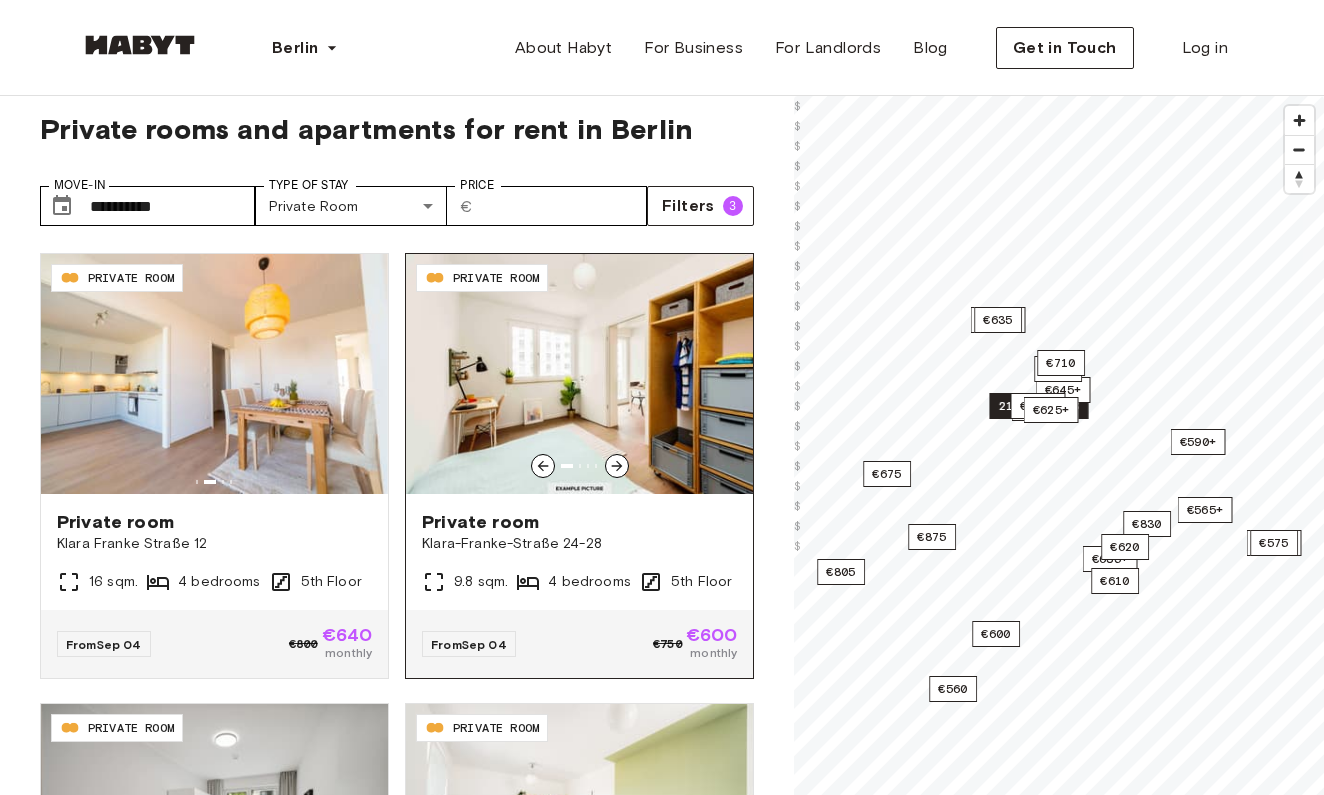 click 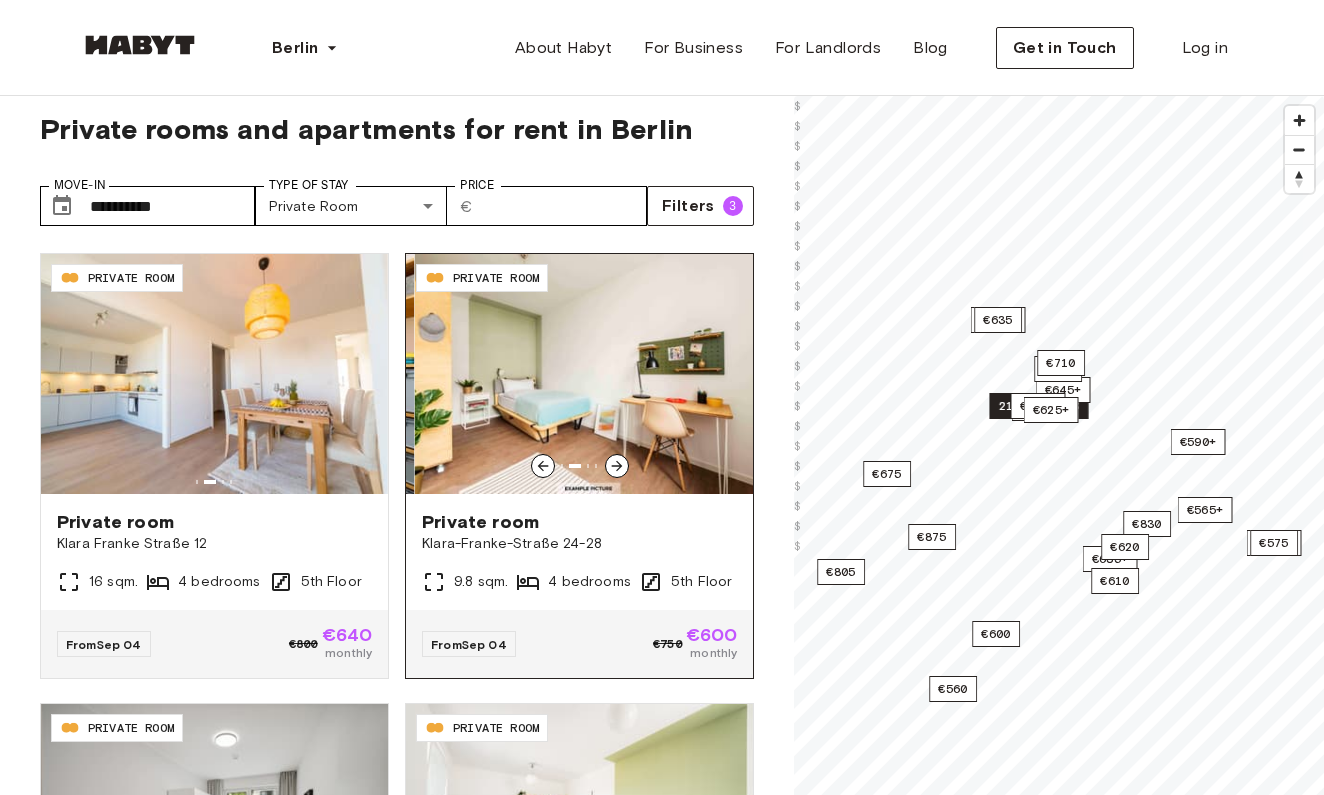 click 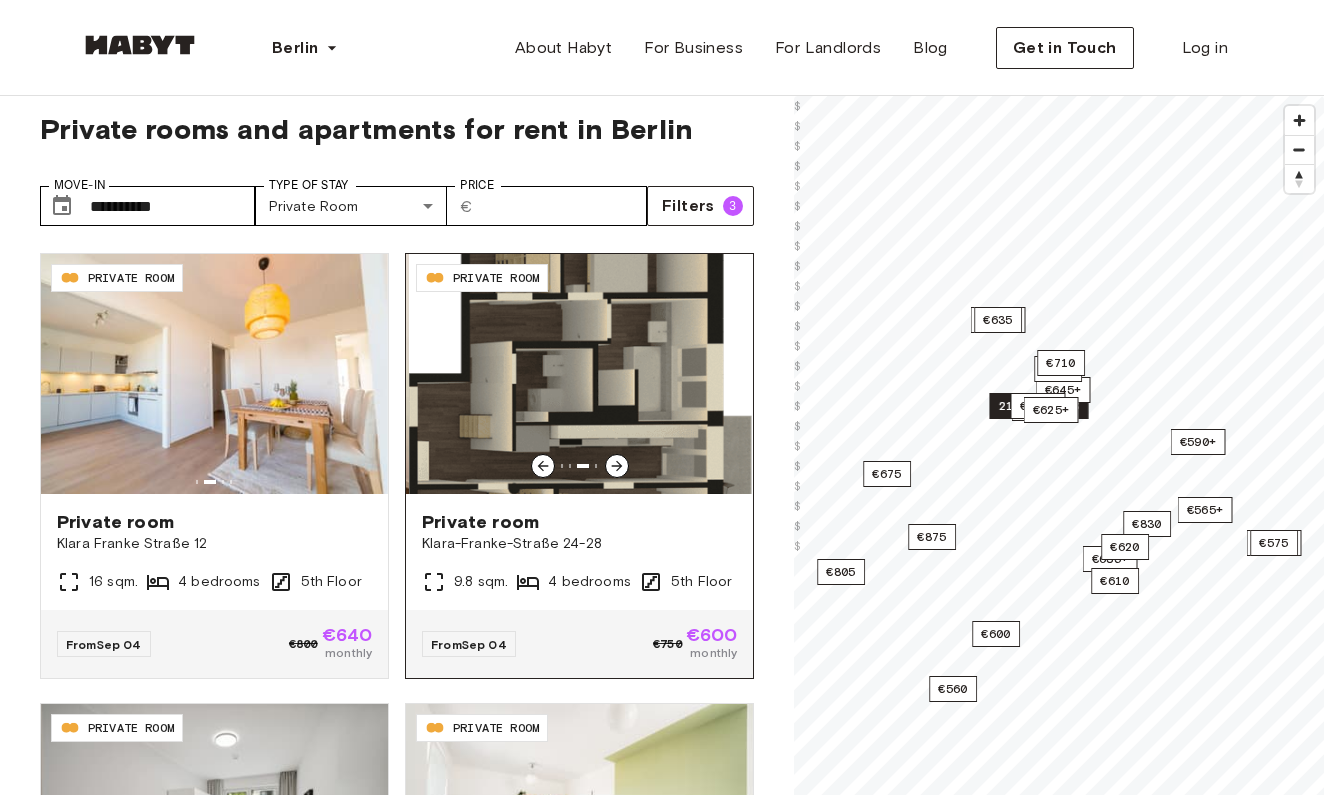 click 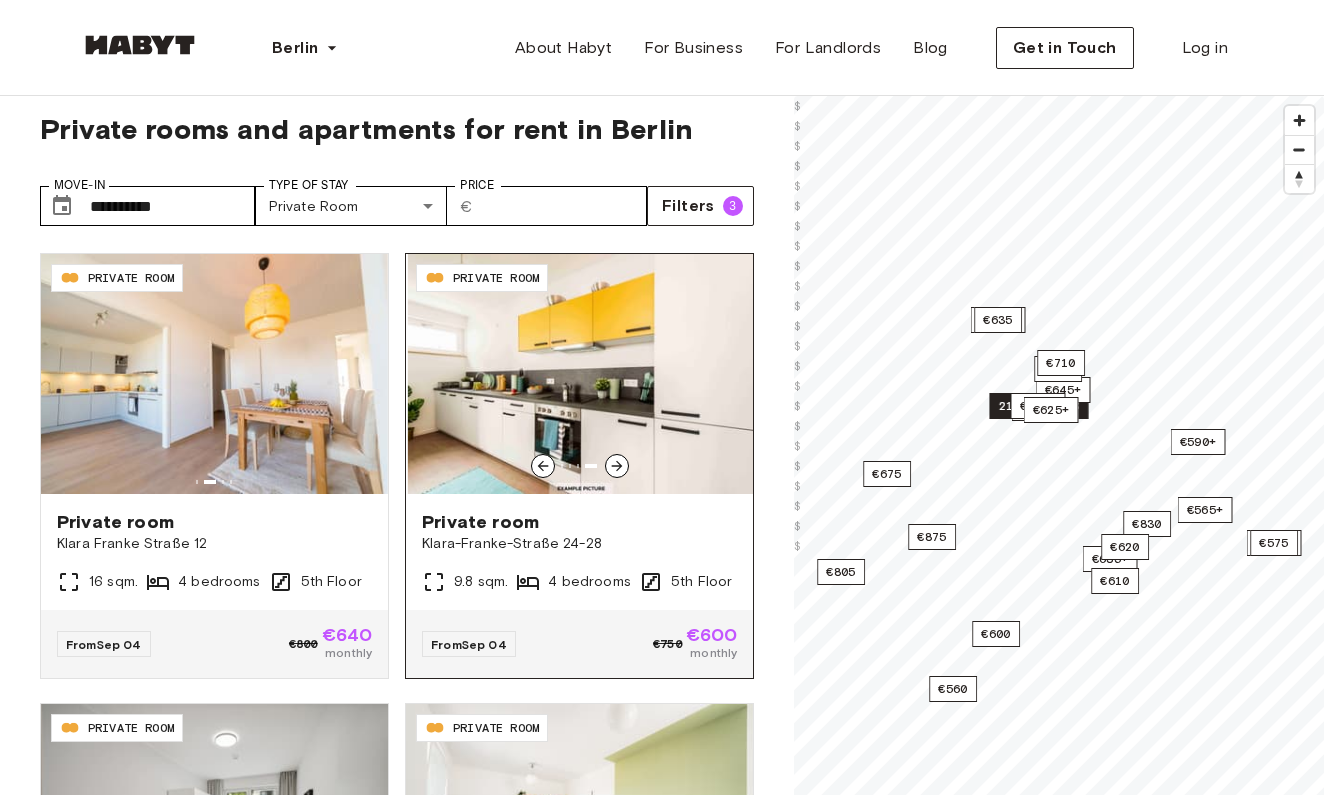 click 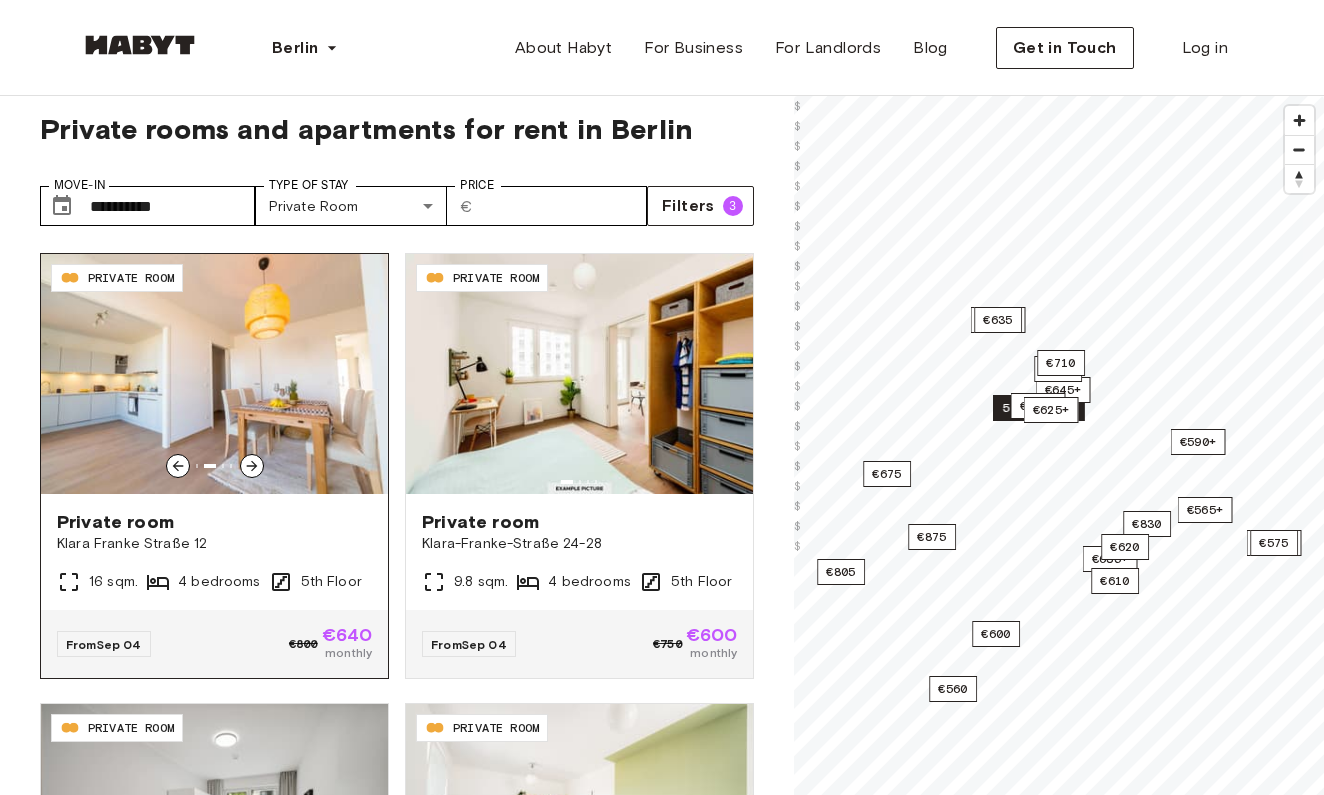 click 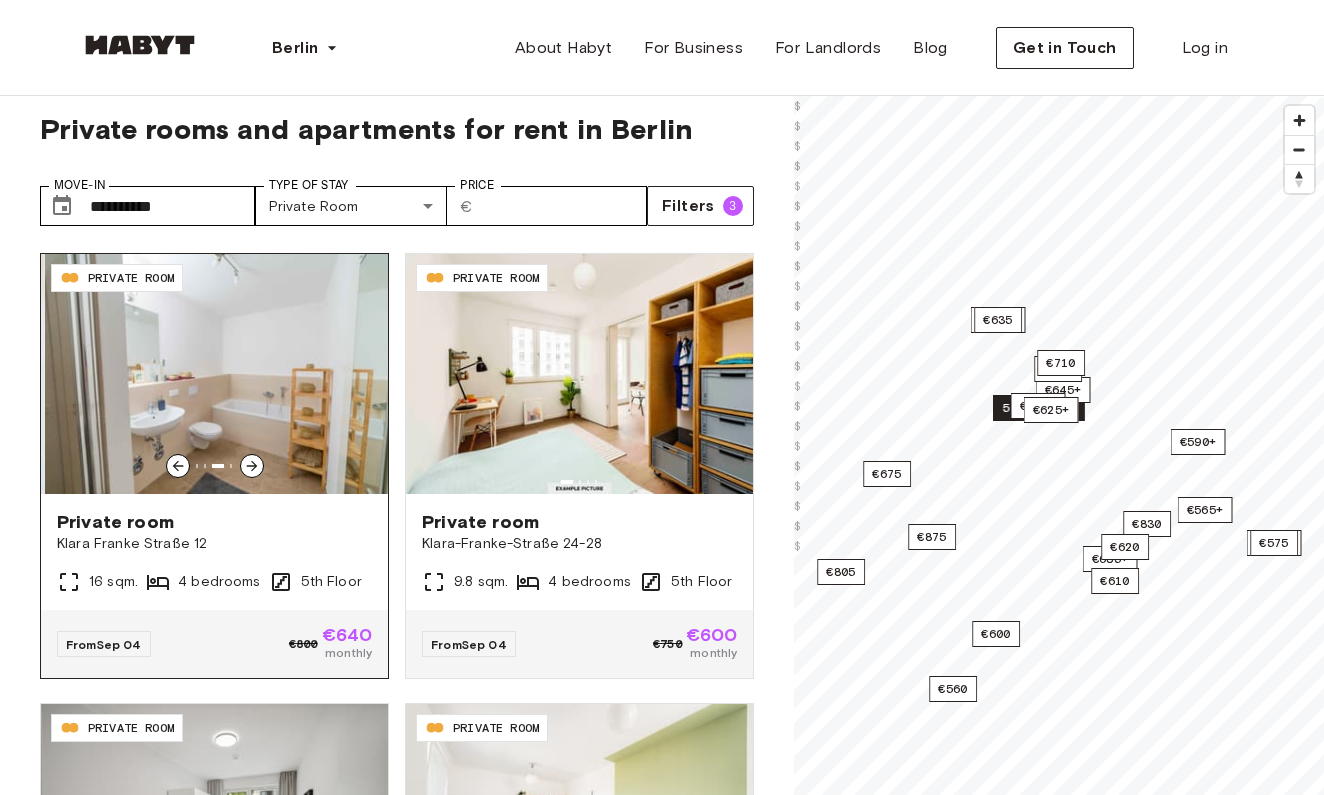 click 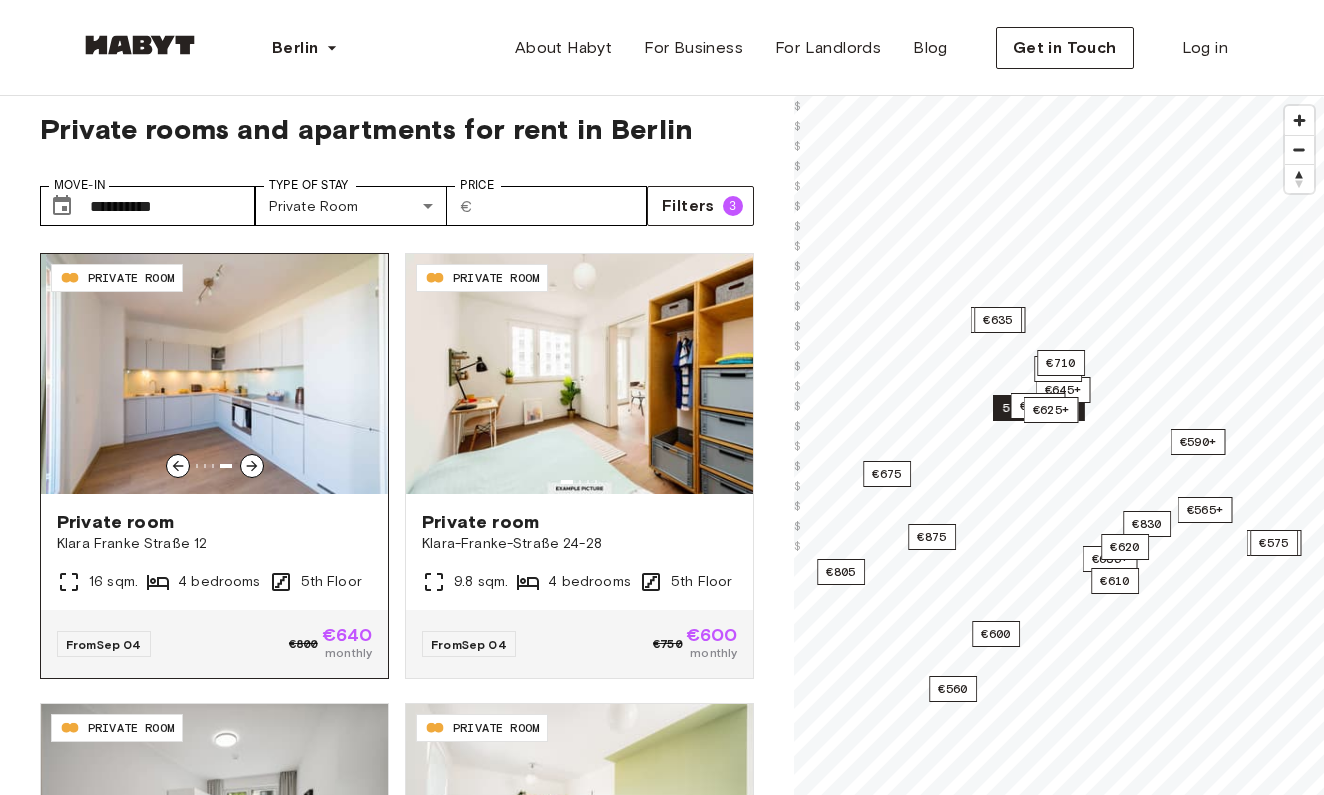 click 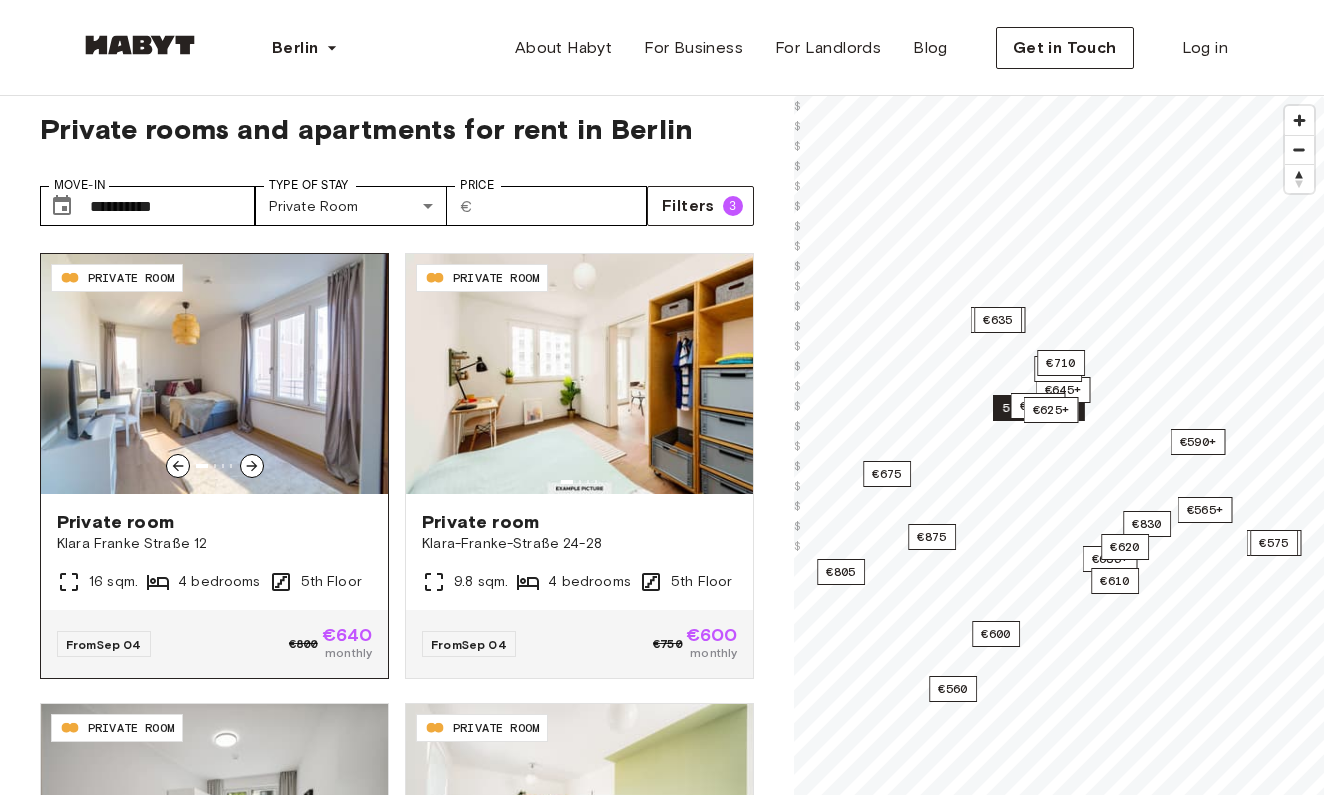 click 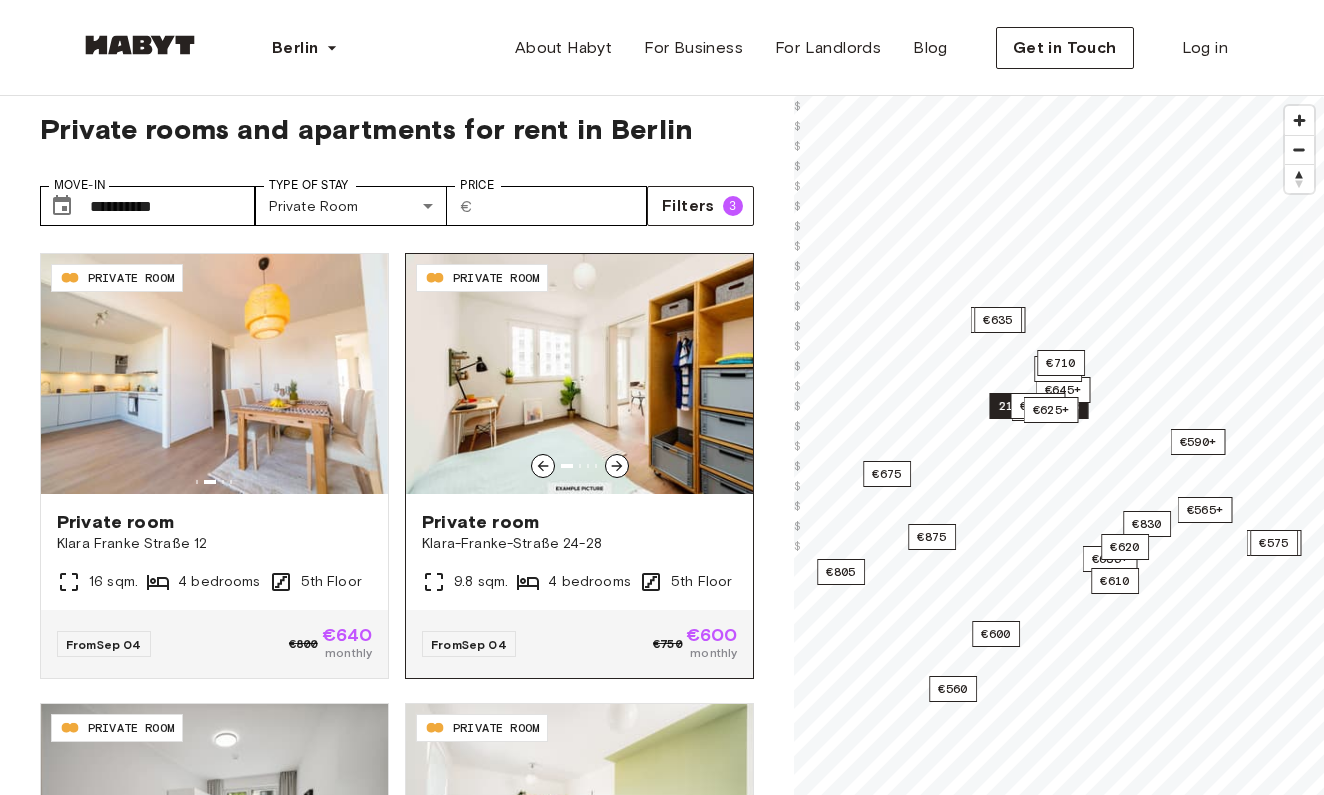 click 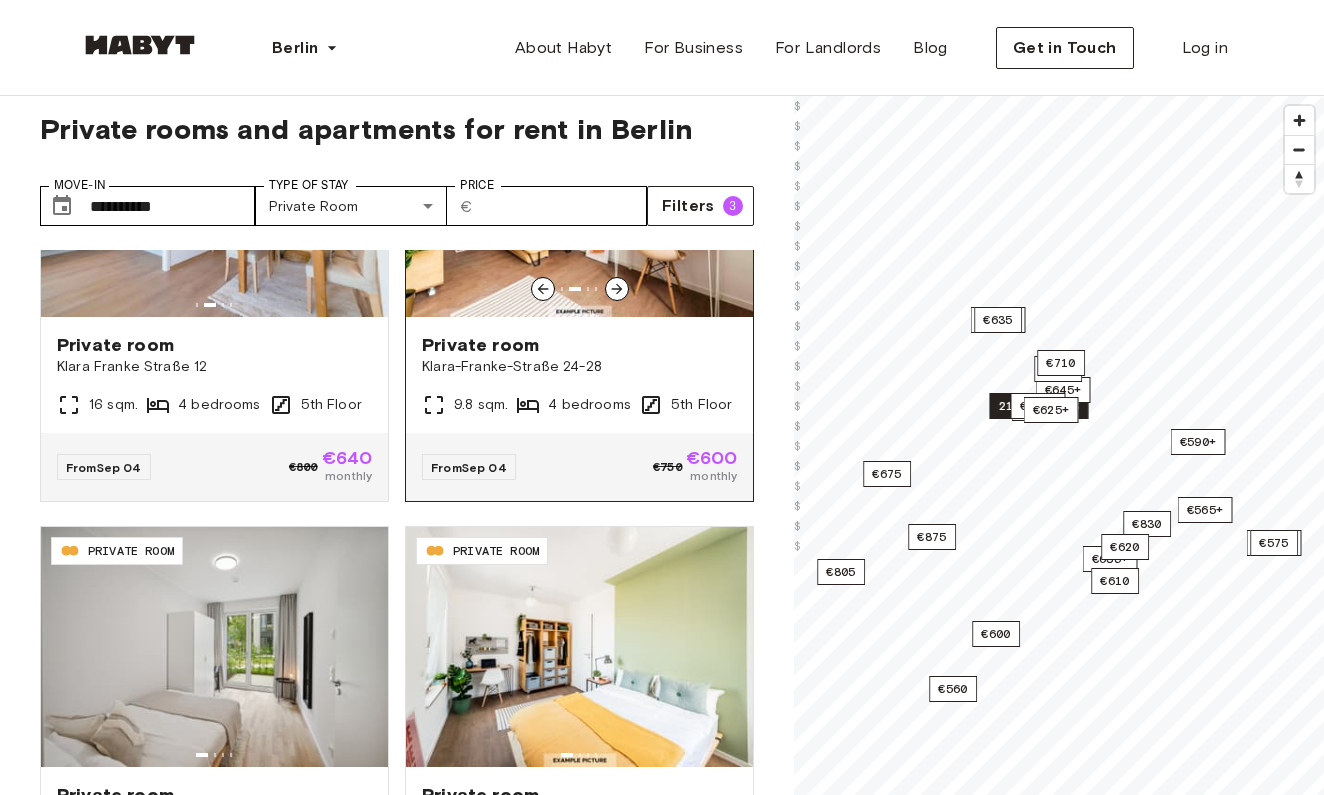 scroll, scrollTop: 1543, scrollLeft: 0, axis: vertical 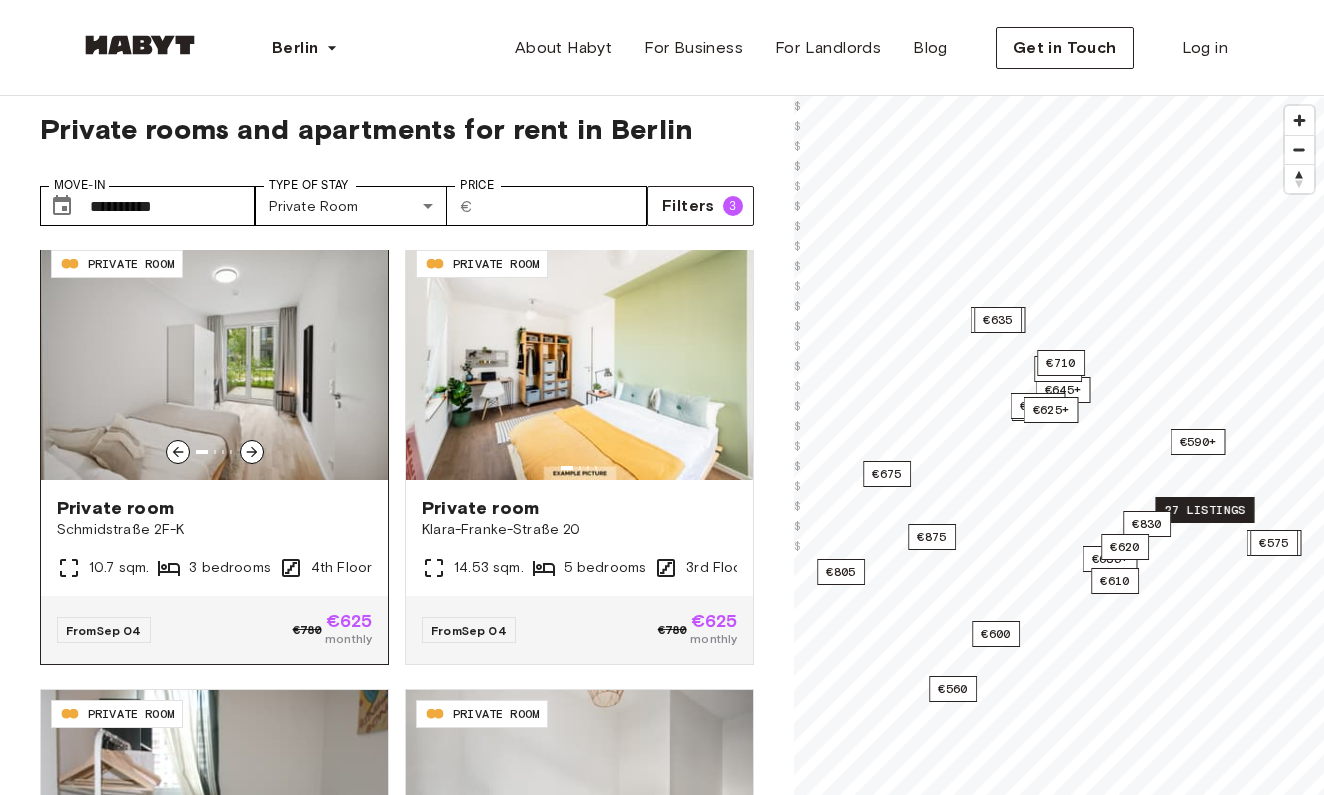 click 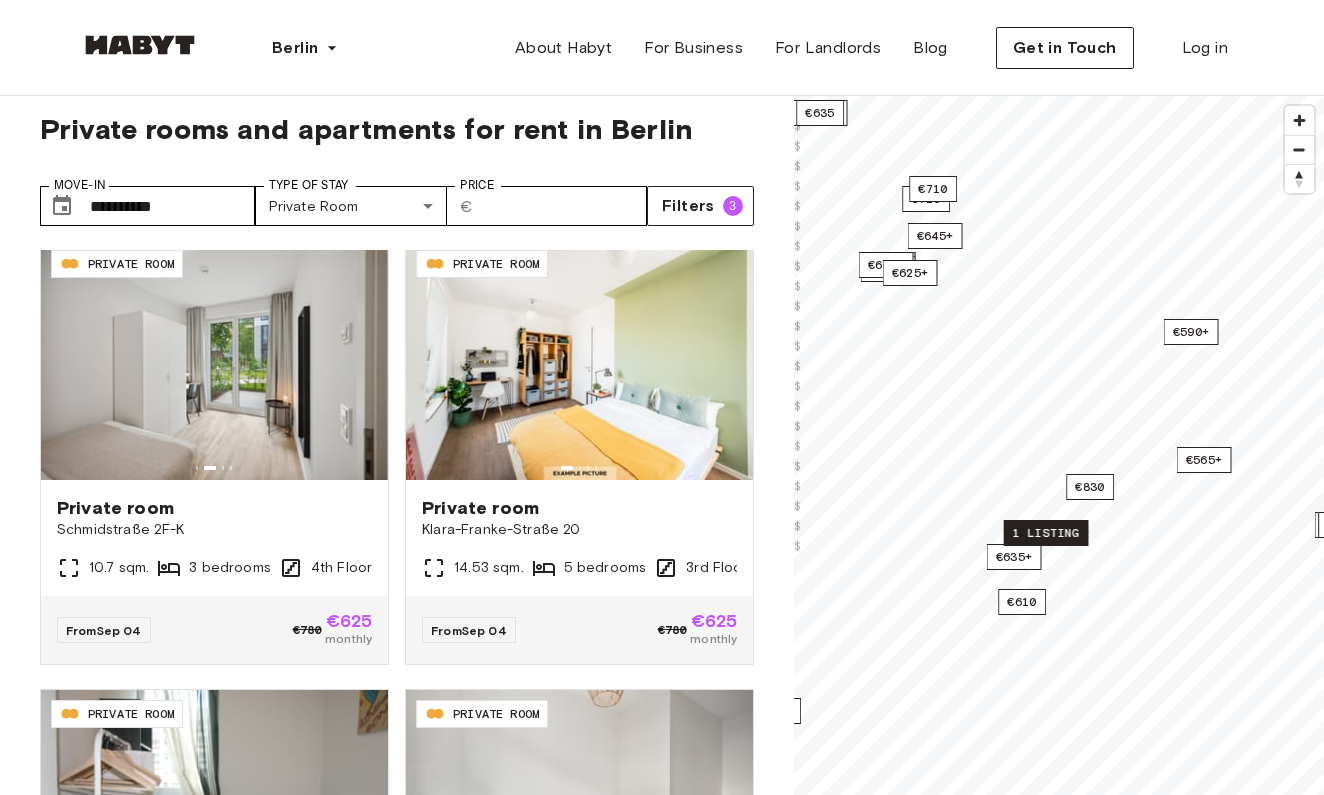 click on "1 listing" at bounding box center (1046, 533) 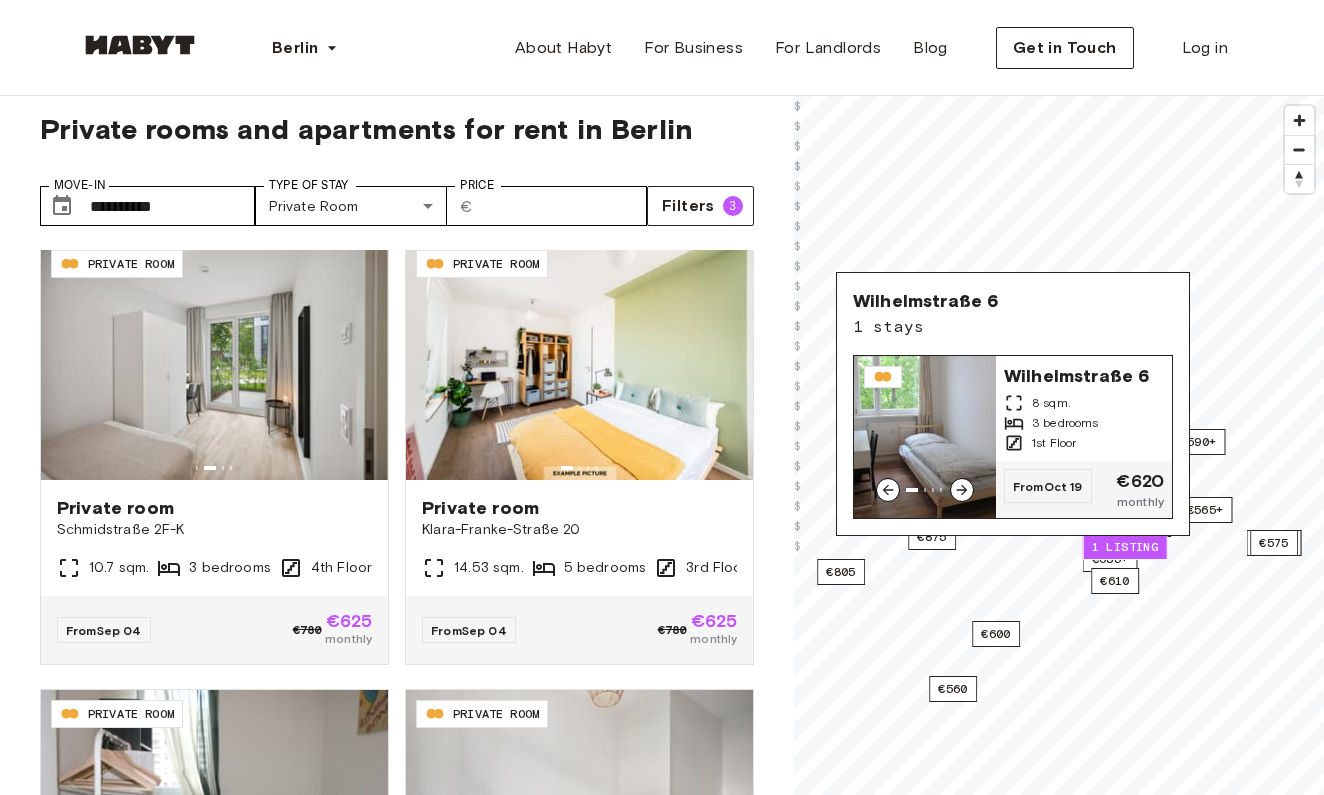 click 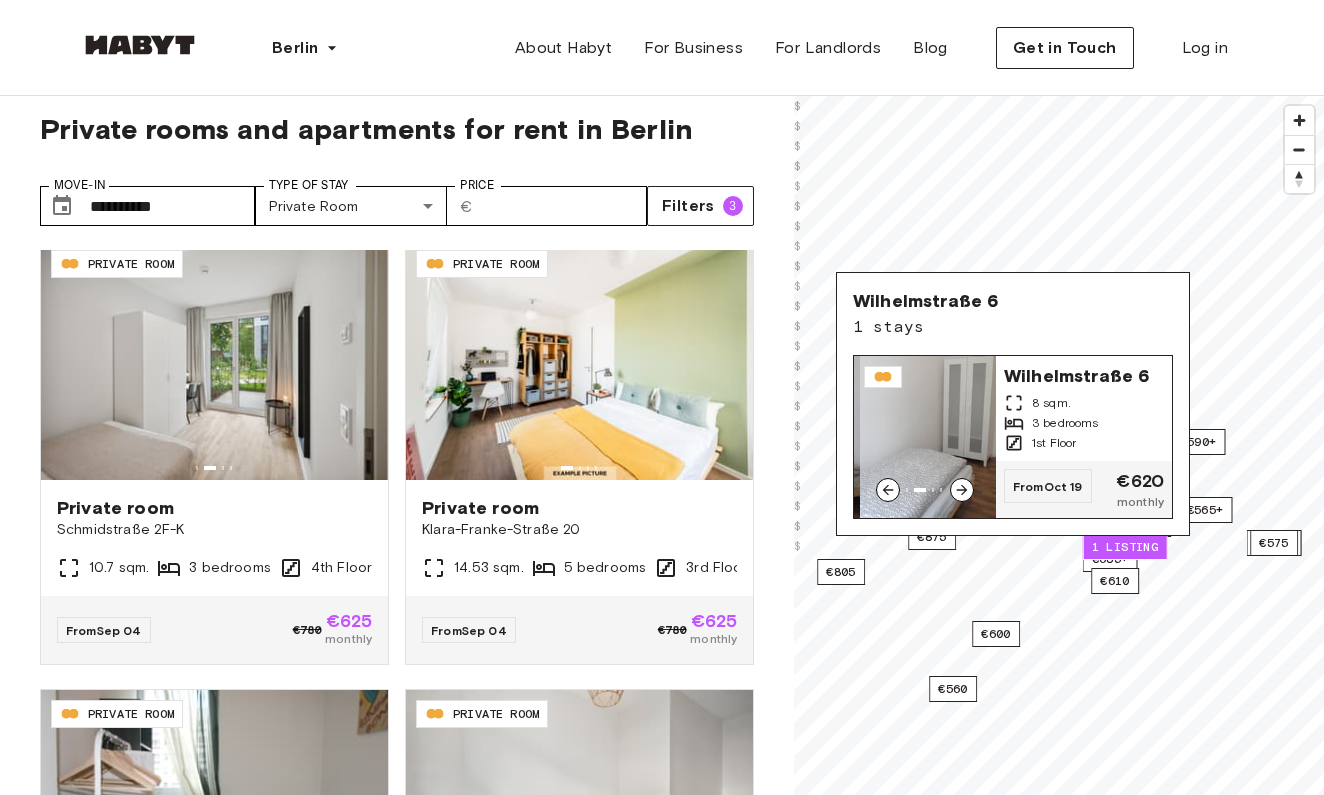 click 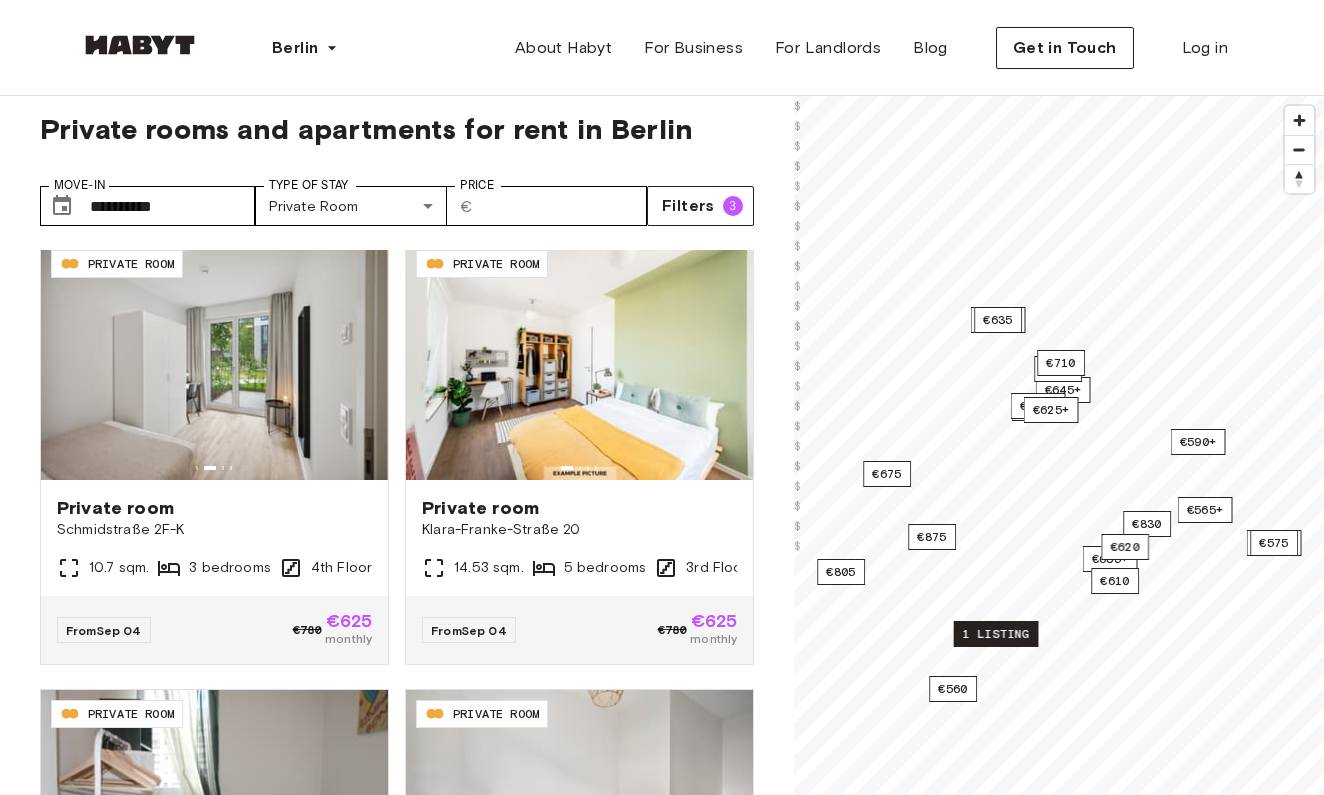 click on "1 listing" at bounding box center (996, 634) 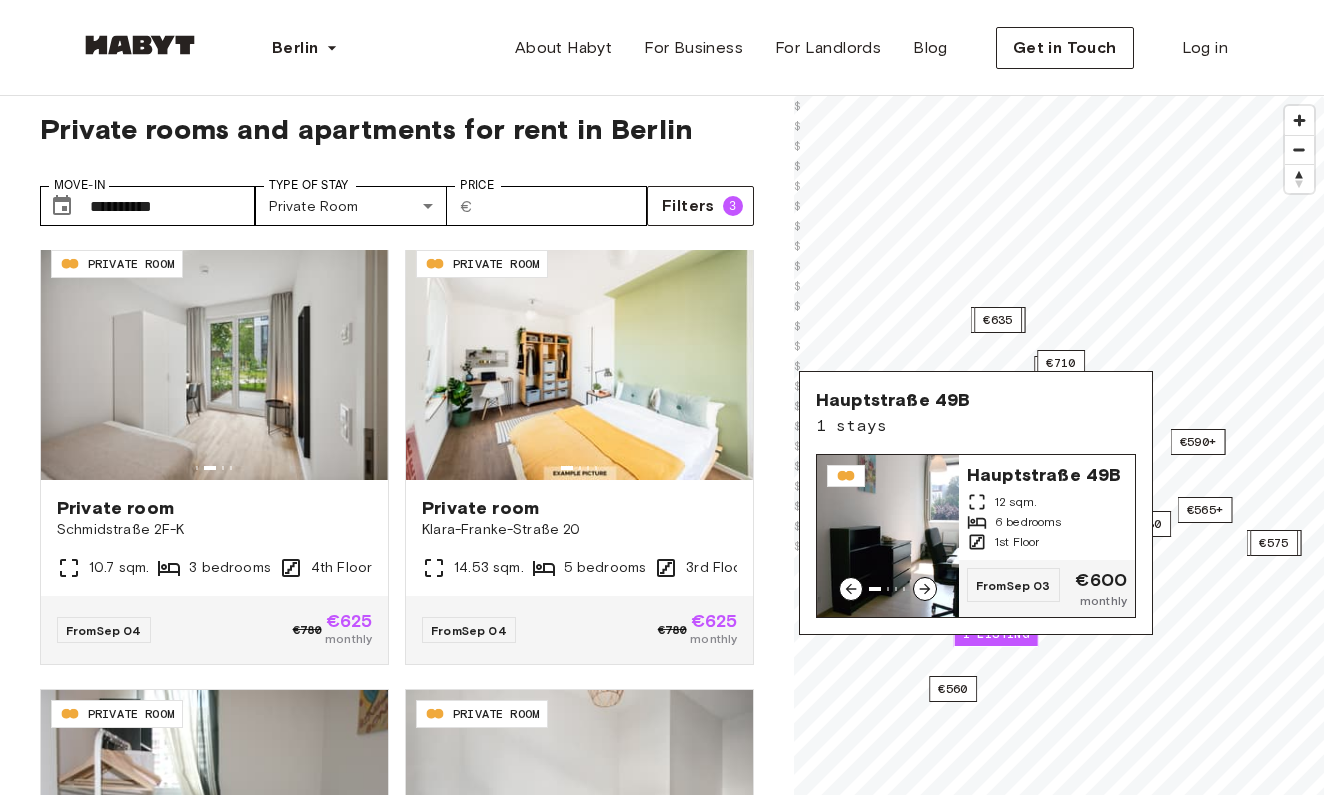 click 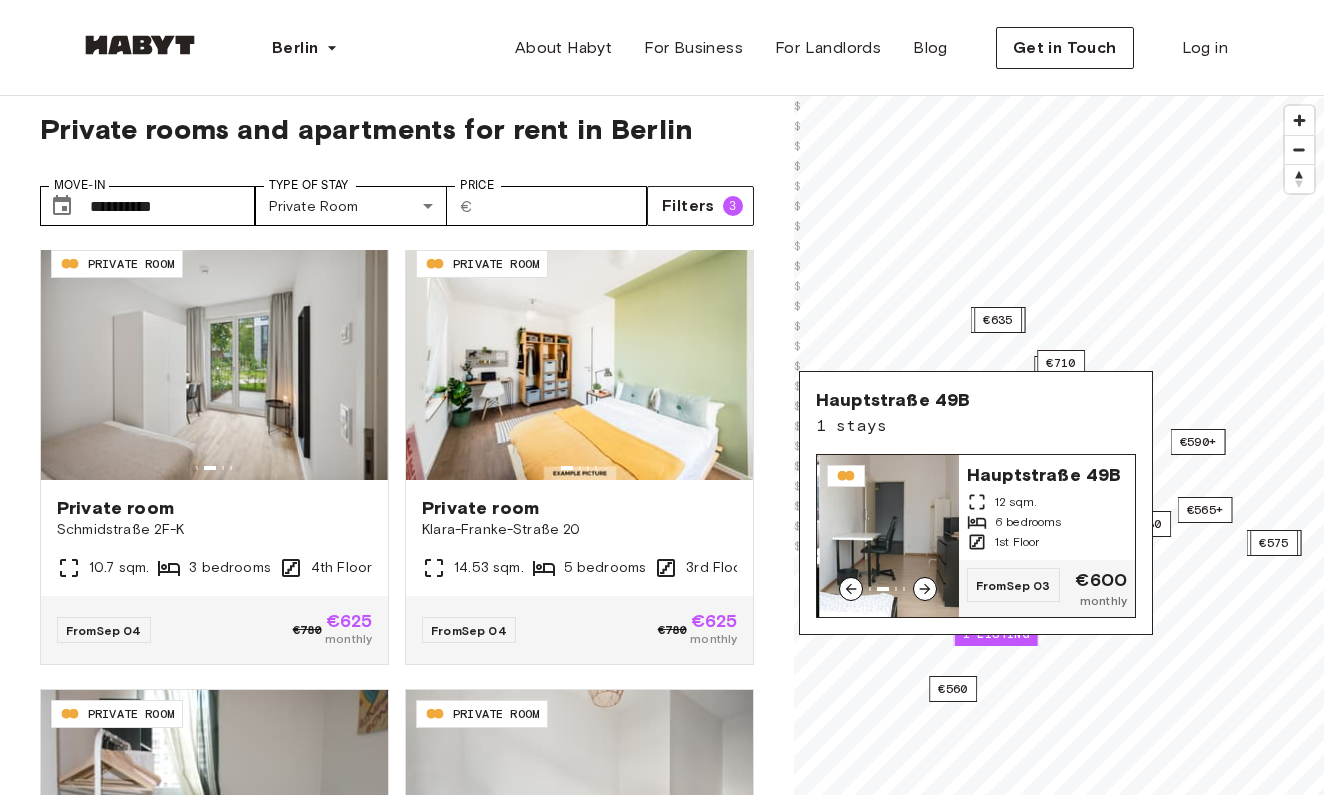 click 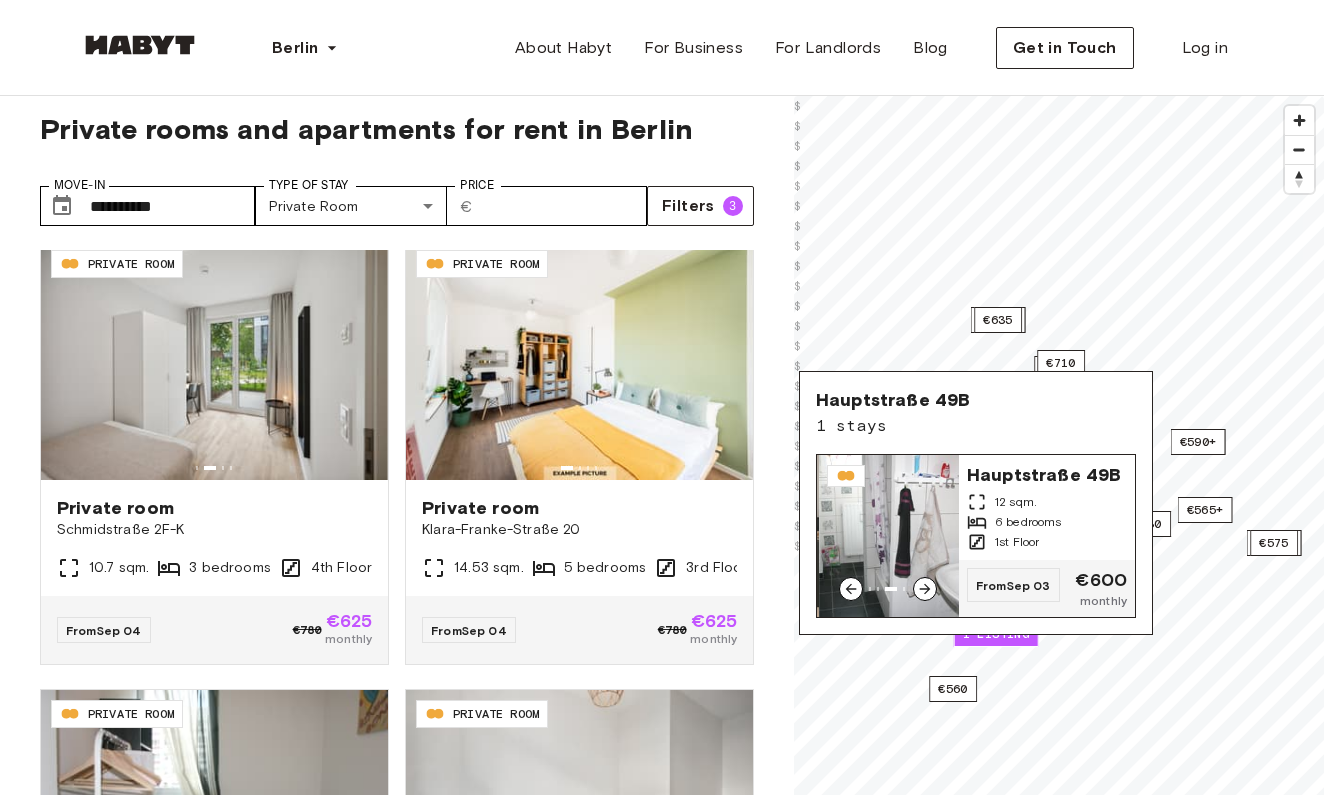 click 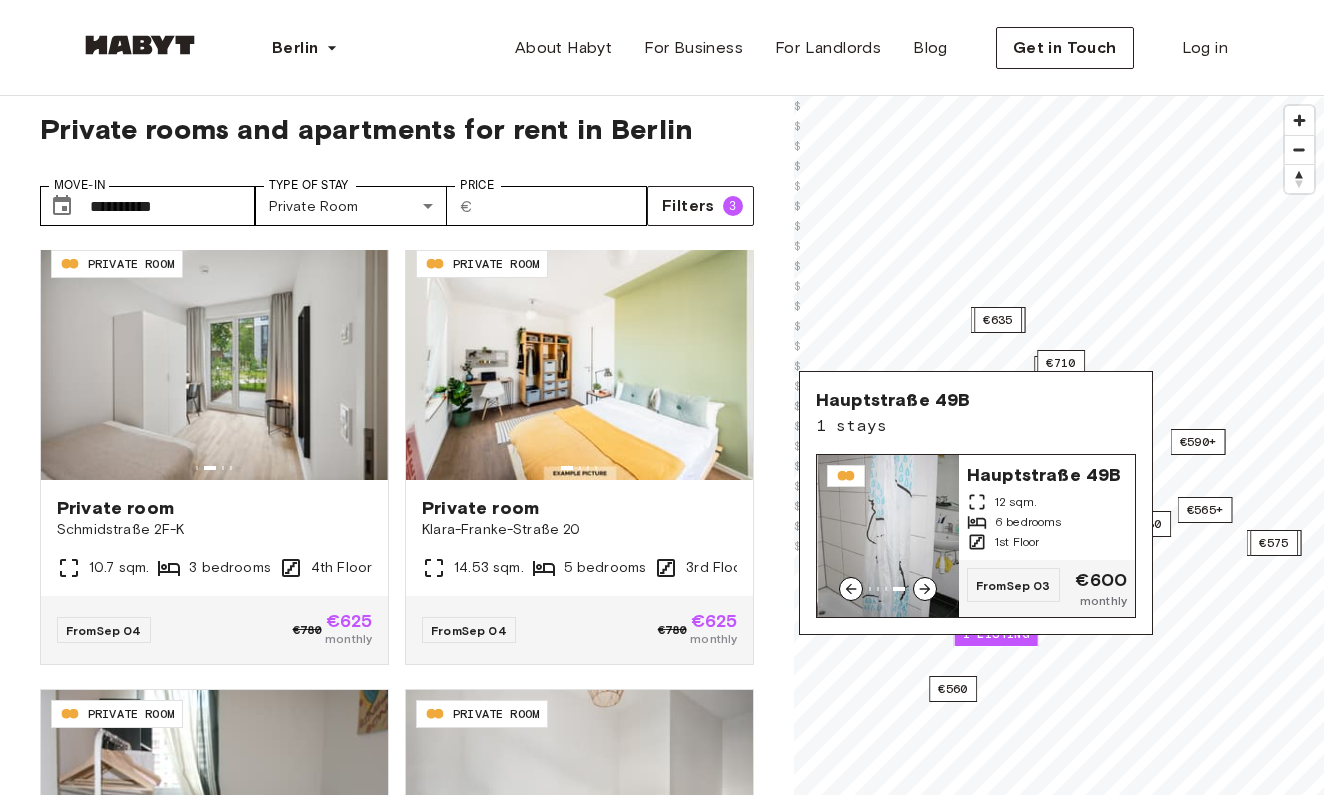 click 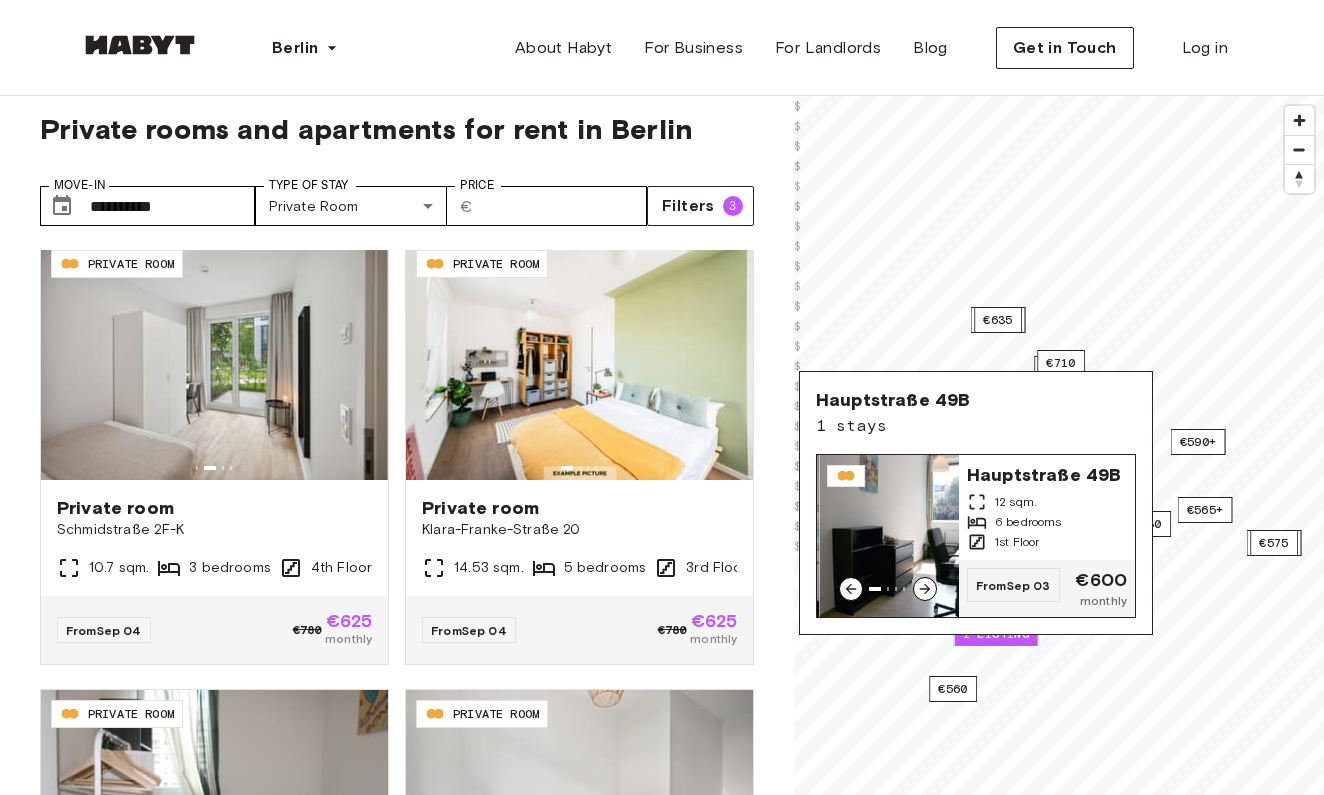 click 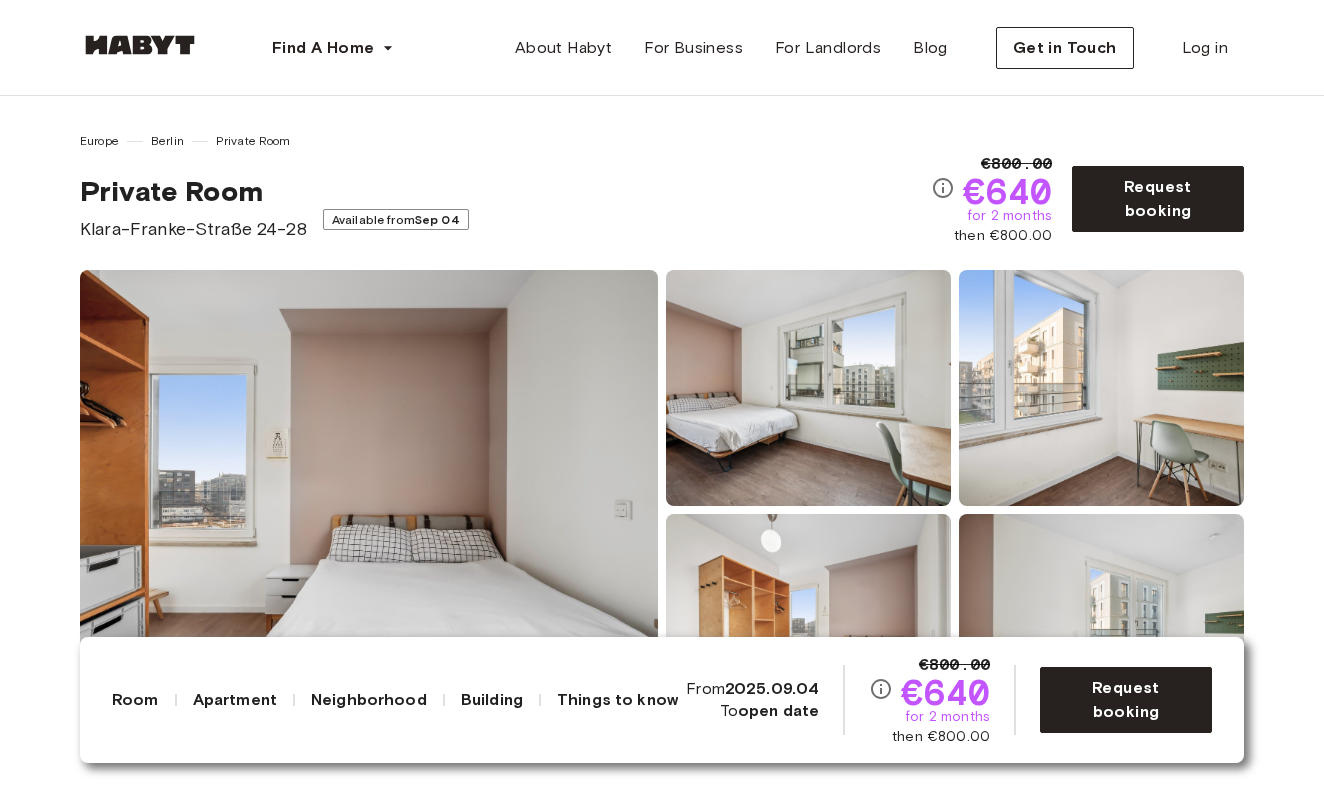 scroll, scrollTop: 0, scrollLeft: 0, axis: both 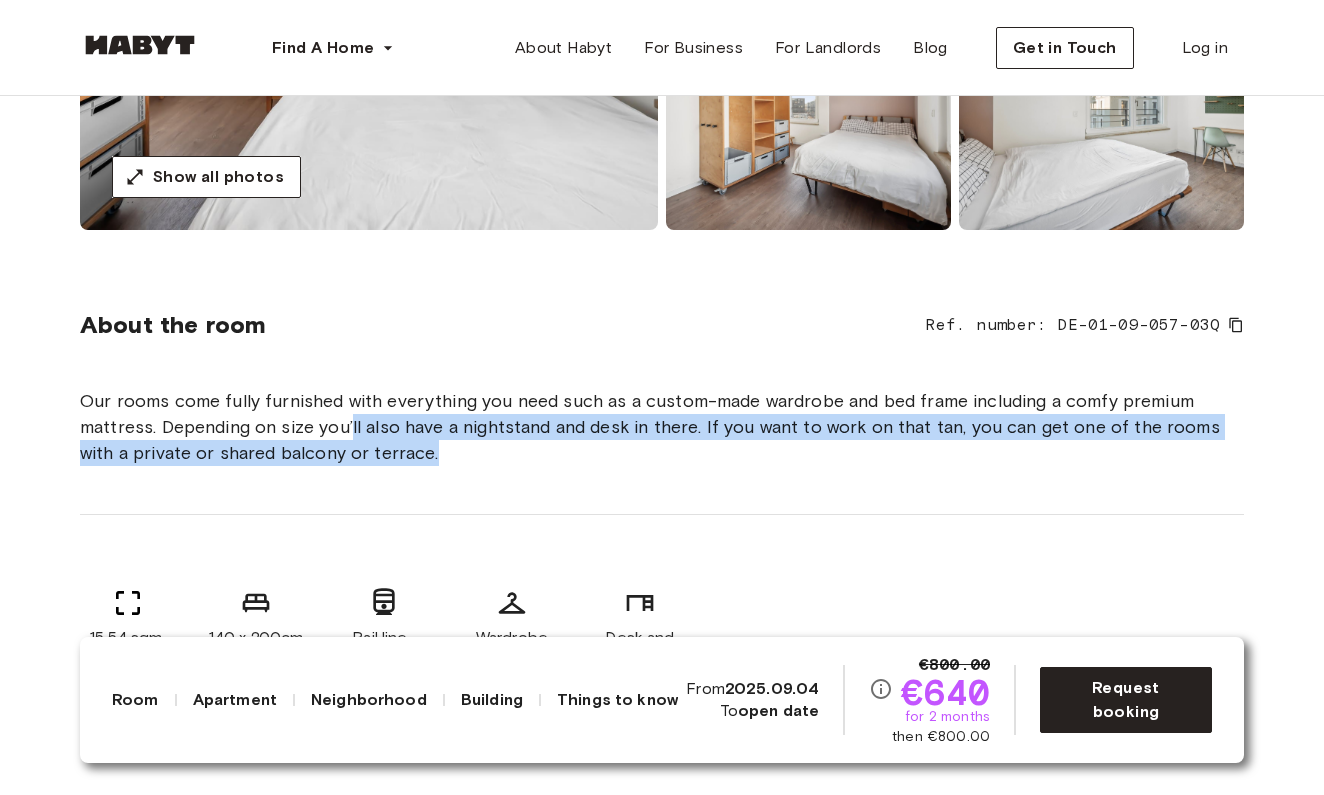 drag, startPoint x: 397, startPoint y: 428, endPoint x: 588, endPoint y: 487, distance: 199.90498 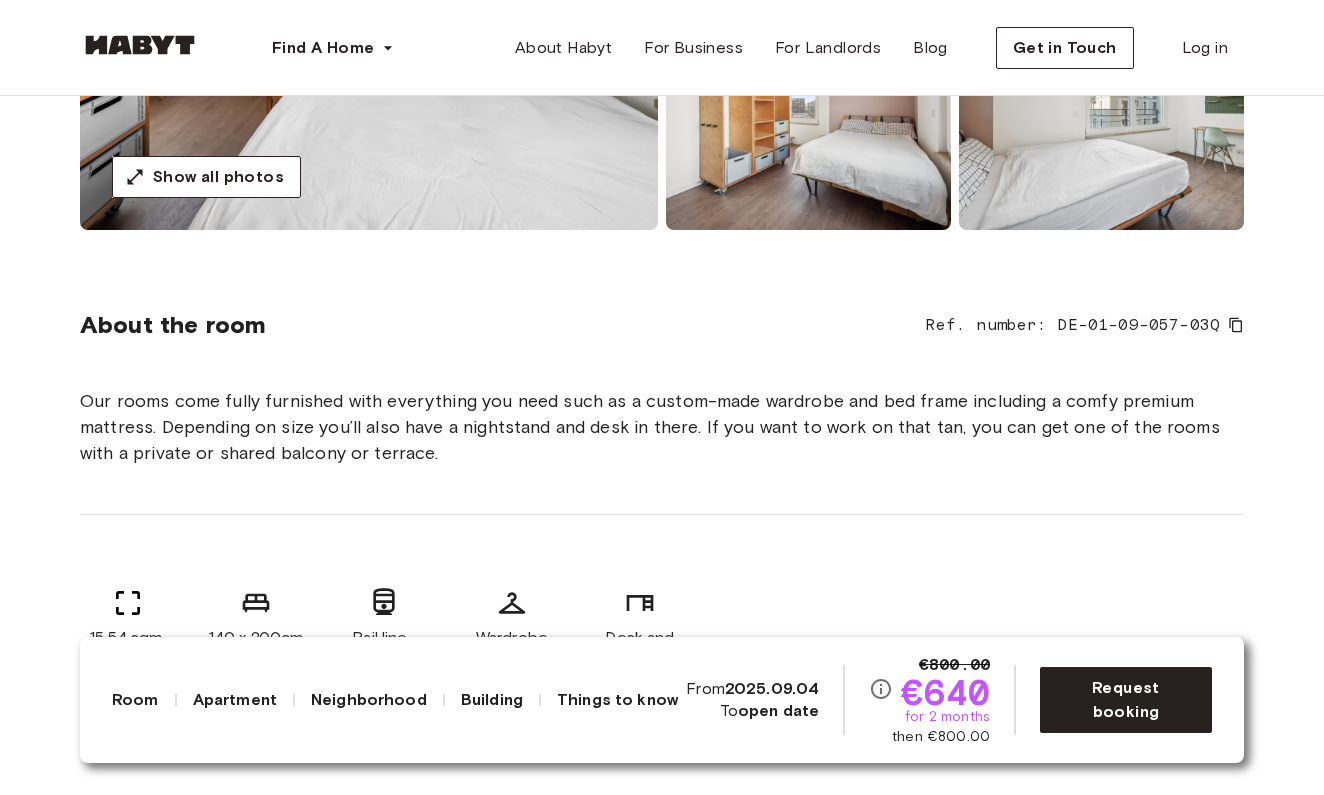 click on "About the room Ref. number:   DE-01-09-057-03Q Our rooms come fully furnished with everything you need such as a custom-made wardrobe and bed frame including a comfy premium mattress. Depending on size you’ll also have a nightstand and desk in there. If you want to work on that tan, you can get one of the rooms with a private or shared balcony or terrace. 15.54 sqm. 140 x 200cm mattress Rail line-facing view Wardrobe Desk and chair" at bounding box center (662, 514) 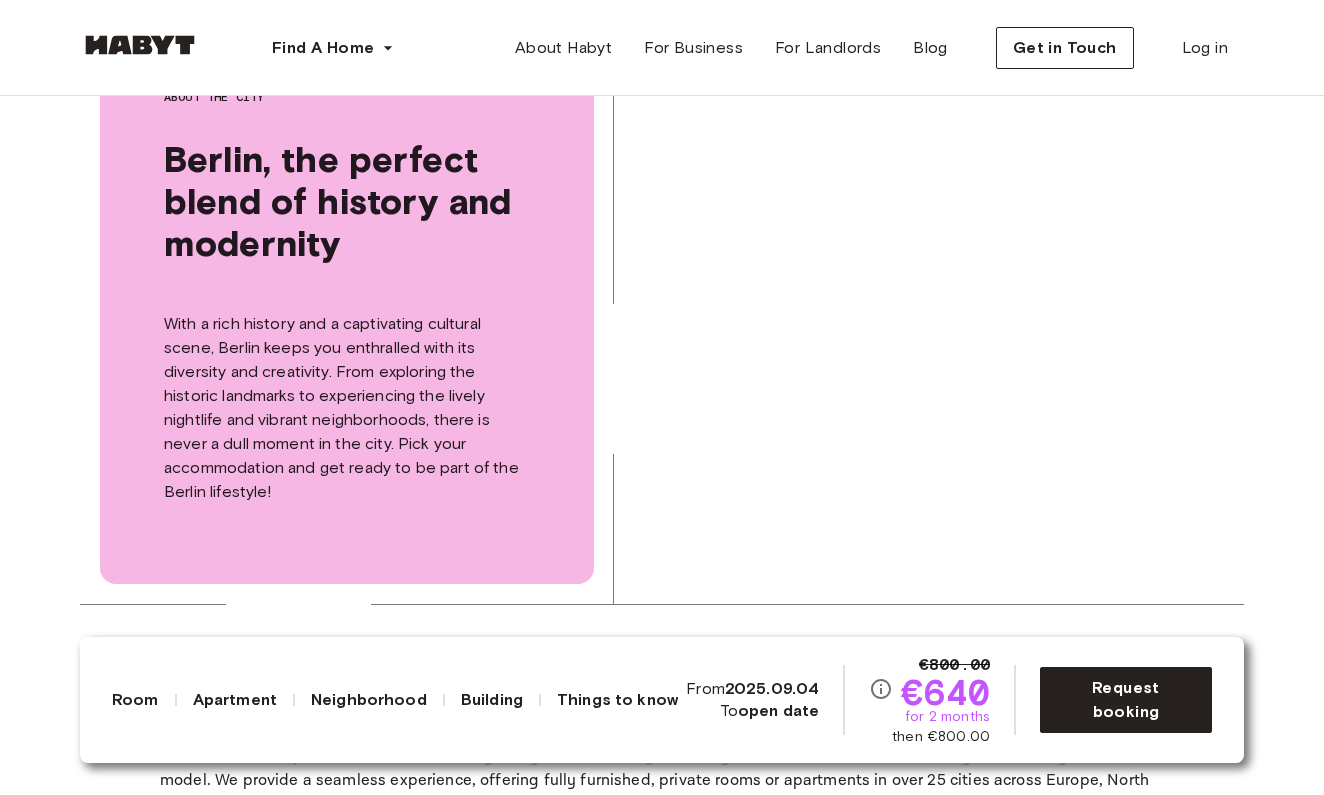 scroll, scrollTop: 4576, scrollLeft: 0, axis: vertical 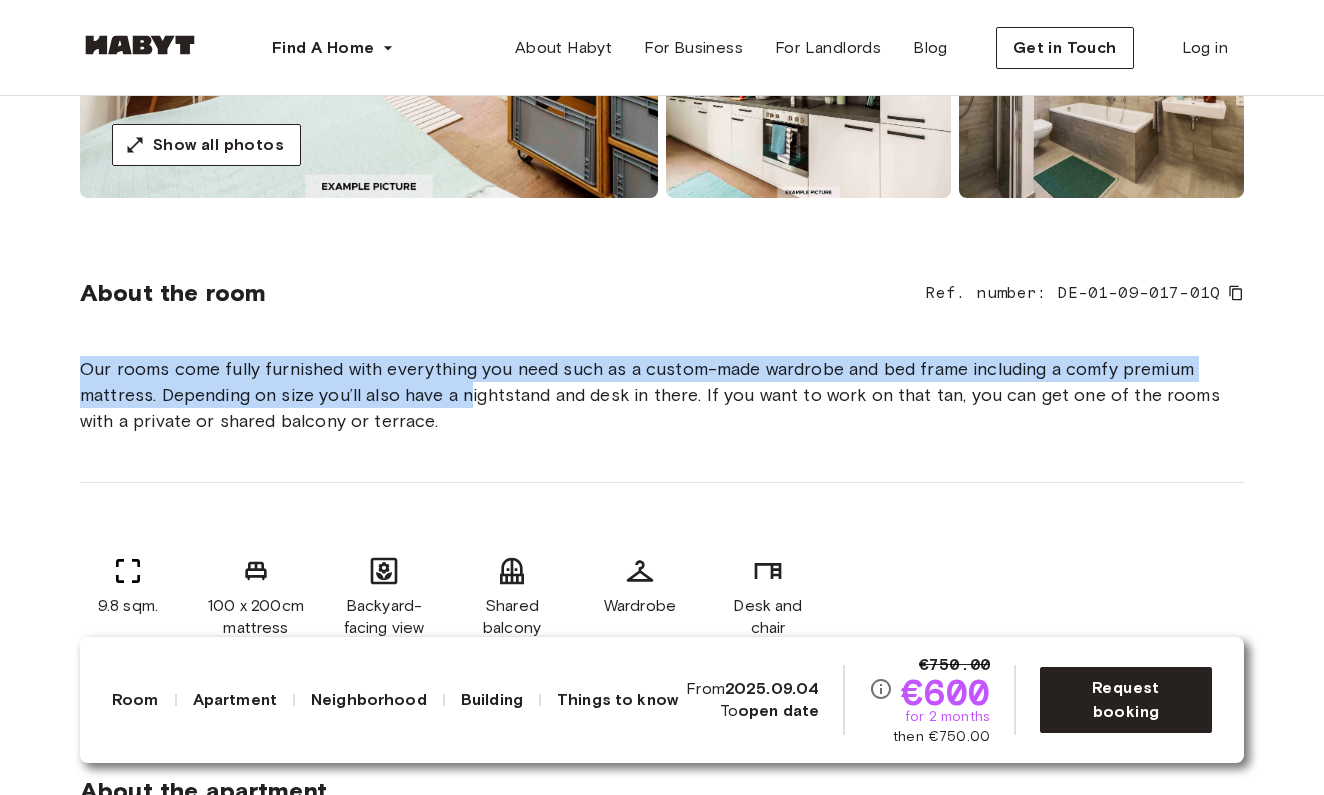 drag, startPoint x: 360, startPoint y: 356, endPoint x: 473, endPoint y: 394, distance: 119.218285 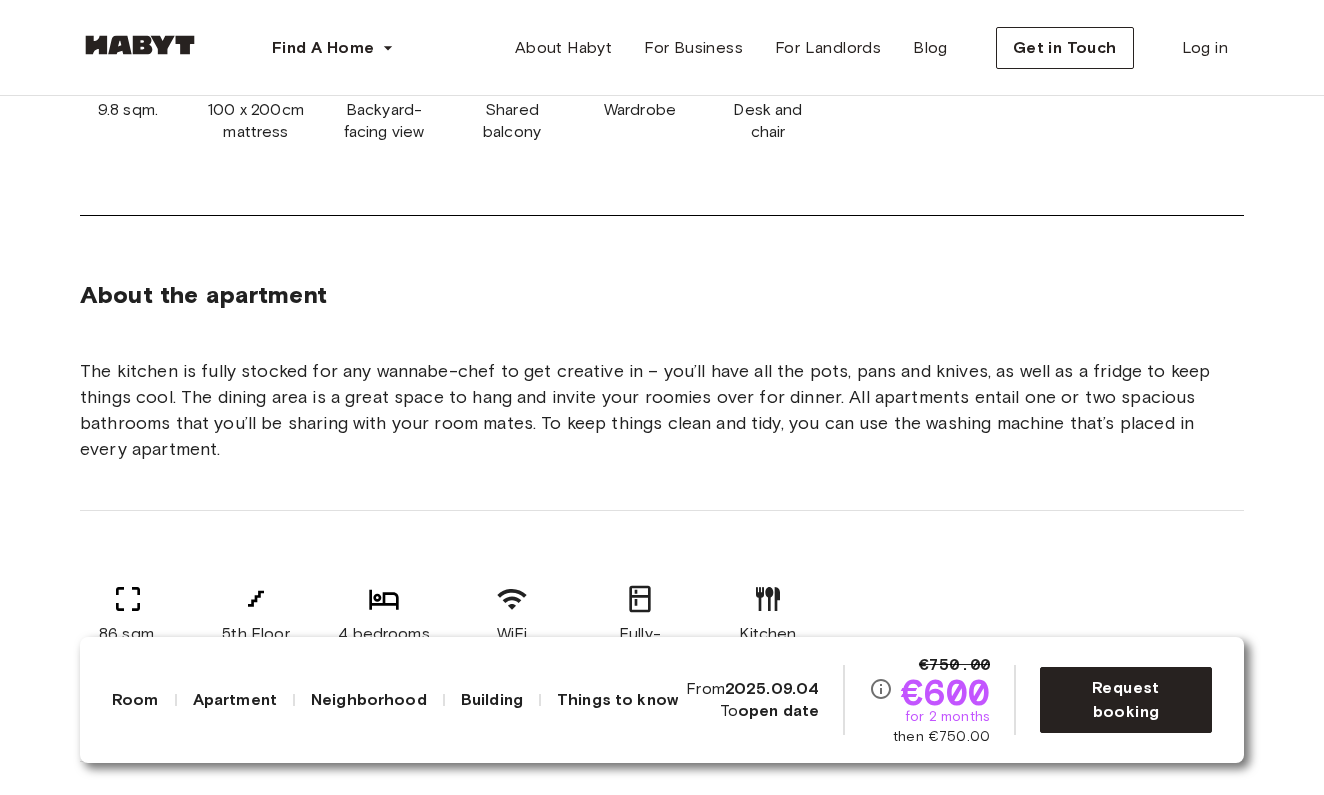 scroll, scrollTop: 1052, scrollLeft: 0, axis: vertical 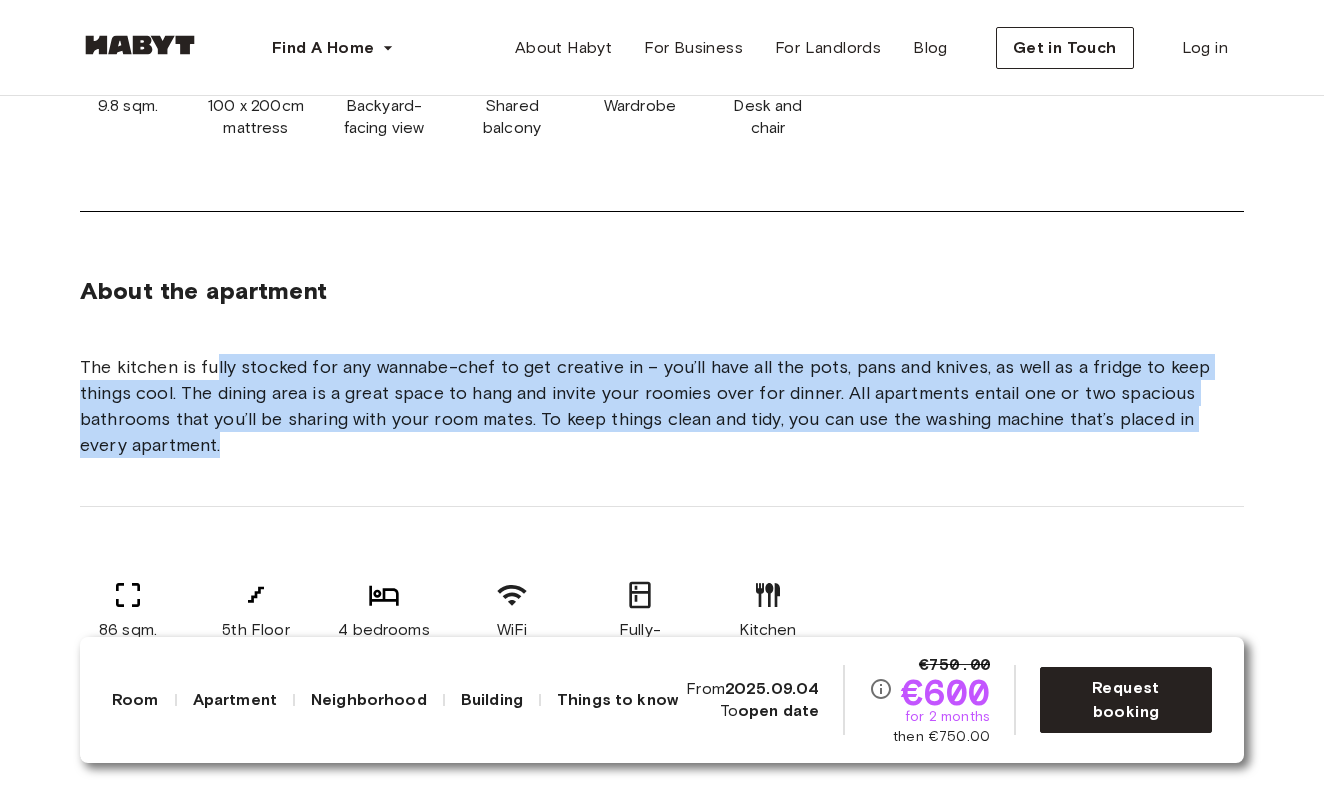 drag, startPoint x: 217, startPoint y: 394, endPoint x: 395, endPoint y: 469, distance: 193.15538 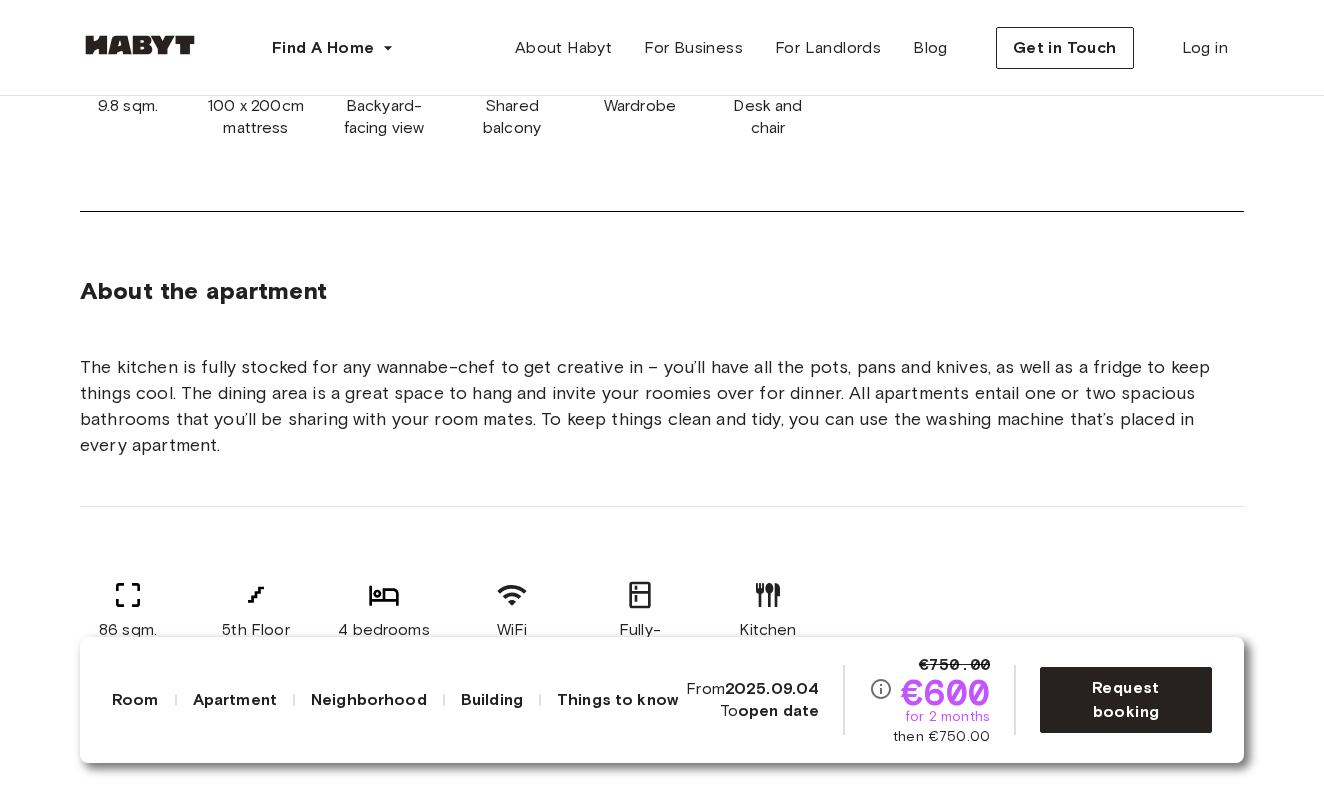 click on "The kitchen is fully stocked for any wannabe-chef to get creative in – you’ll have all the pots, pans and knives, as well as a fridge to keep things cool. The dining area is a great space to hang and invite your roomies over for dinner. All apartments entail one or two spacious bathrooms that you’ll be sharing with your room mates. To keep things clean and tidy, you can use the washing machine that’s placed in every apartment." at bounding box center (662, 406) 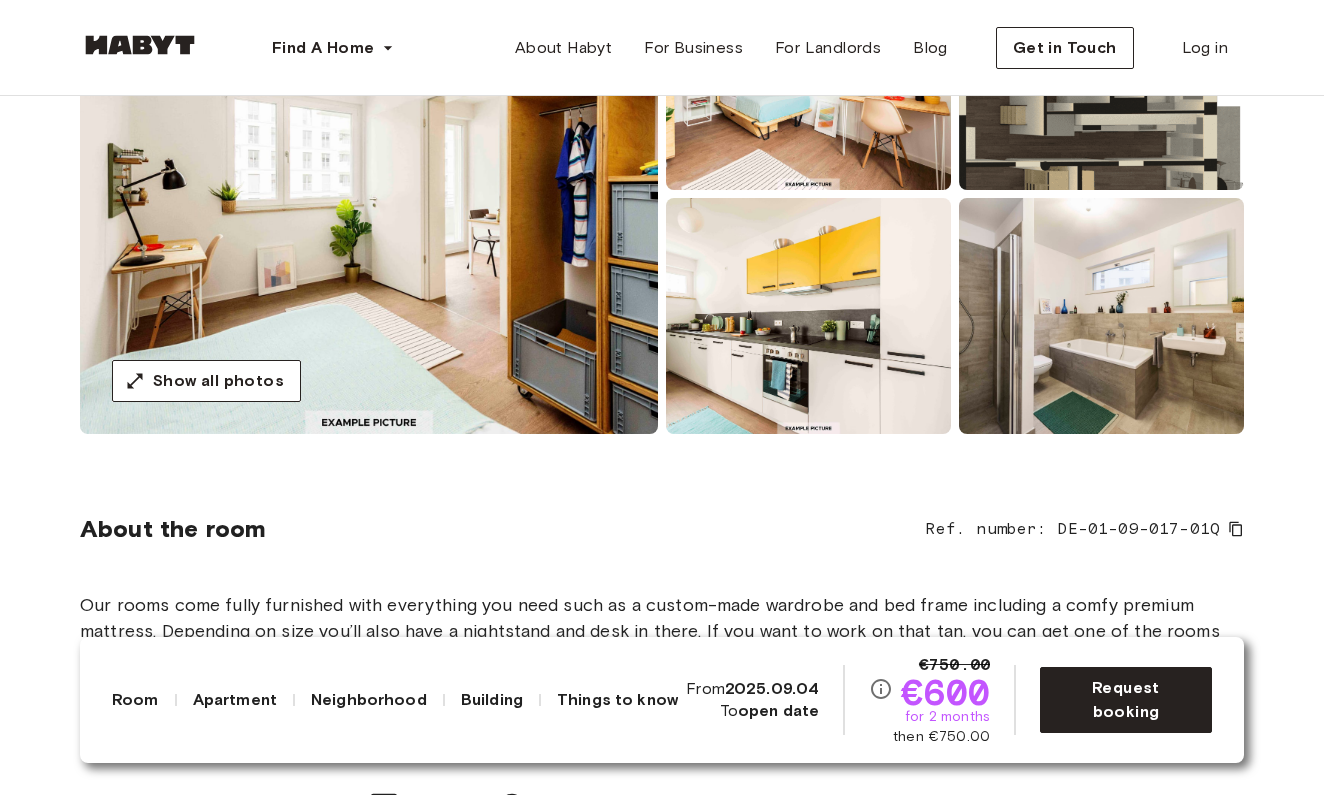 scroll, scrollTop: 457, scrollLeft: 0, axis: vertical 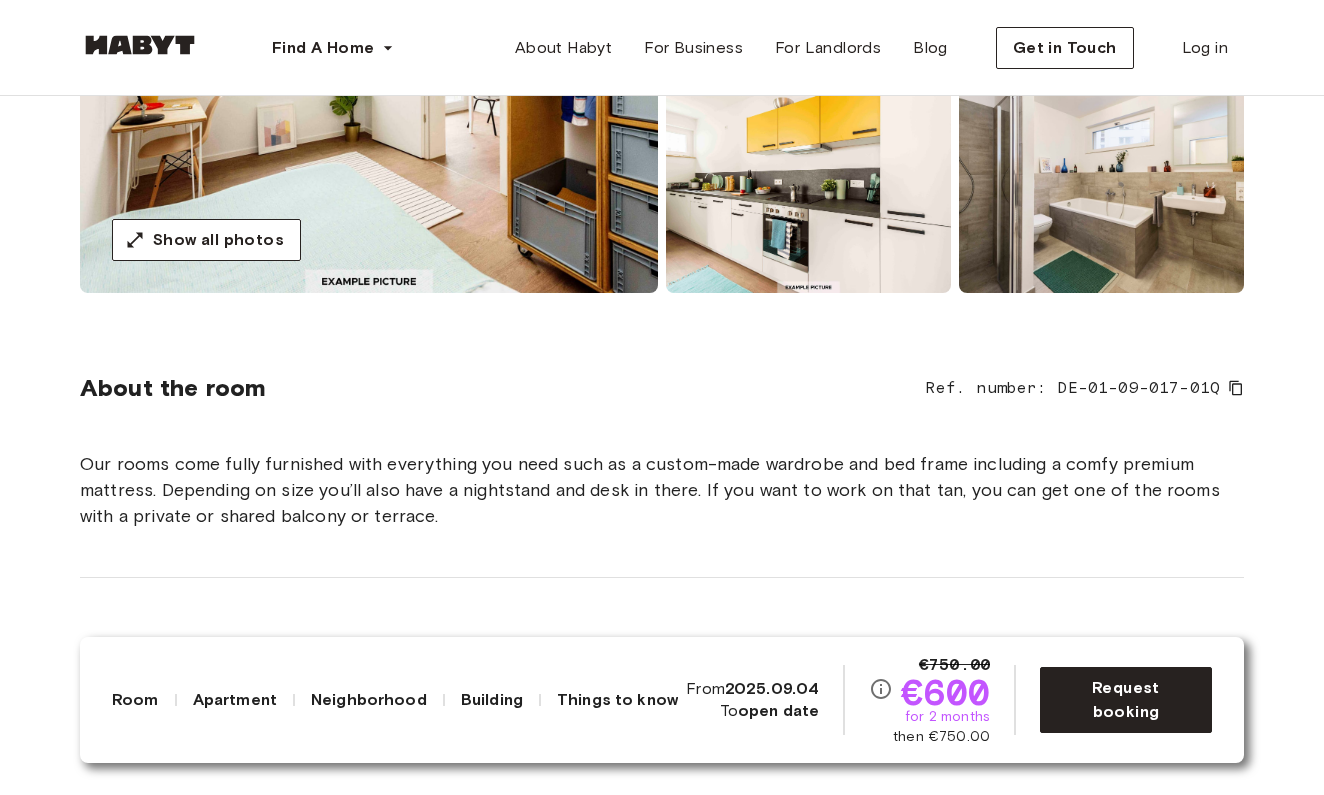 drag, startPoint x: 291, startPoint y: 424, endPoint x: 453, endPoint y: 564, distance: 214.11212 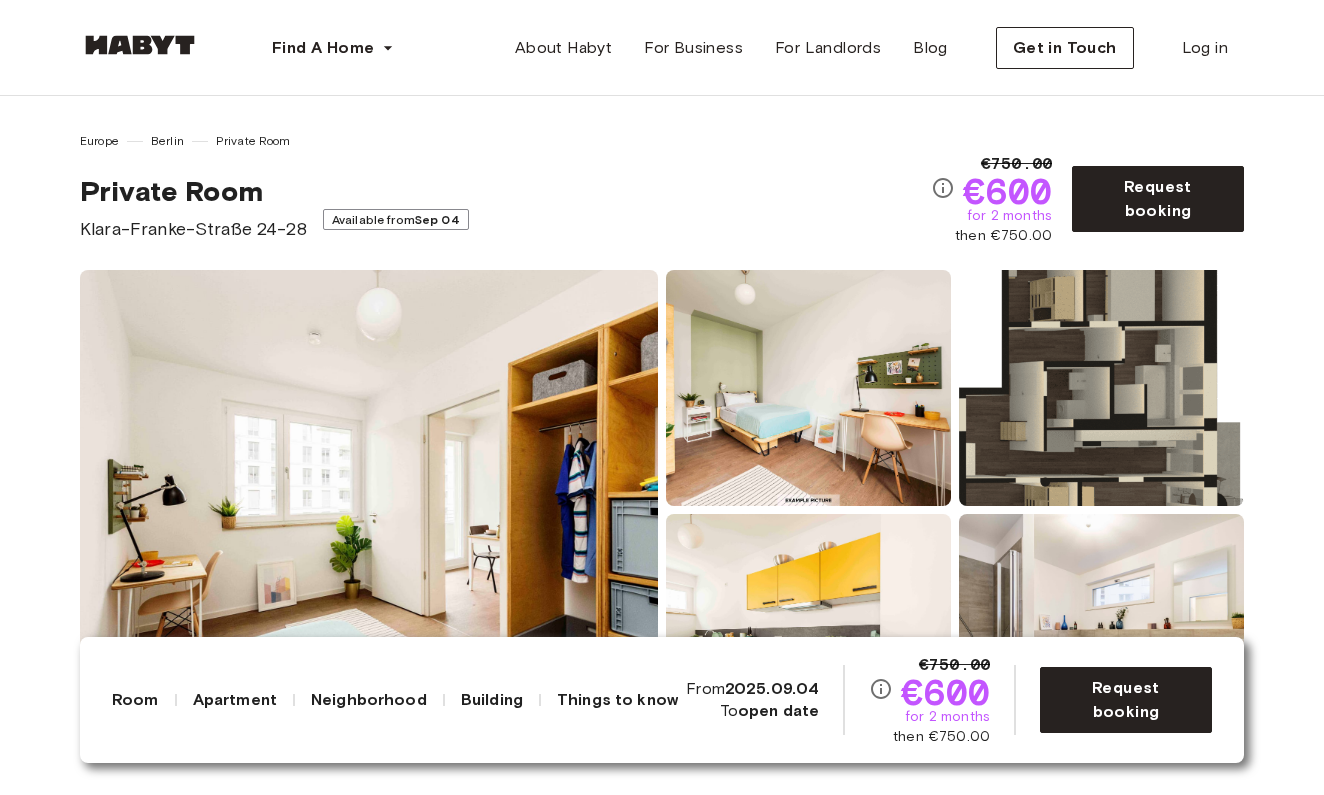 scroll, scrollTop: 0, scrollLeft: 0, axis: both 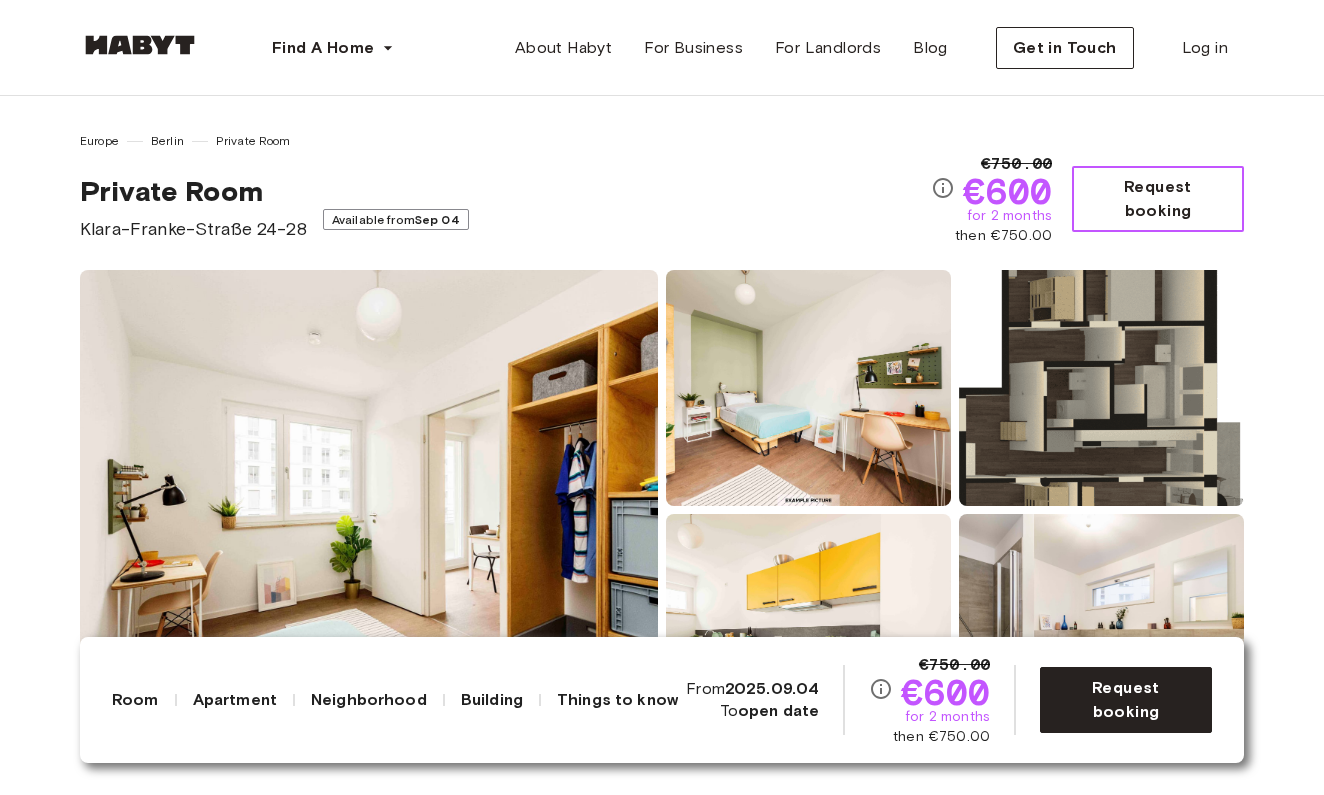 click on "Request booking" at bounding box center [1158, 199] 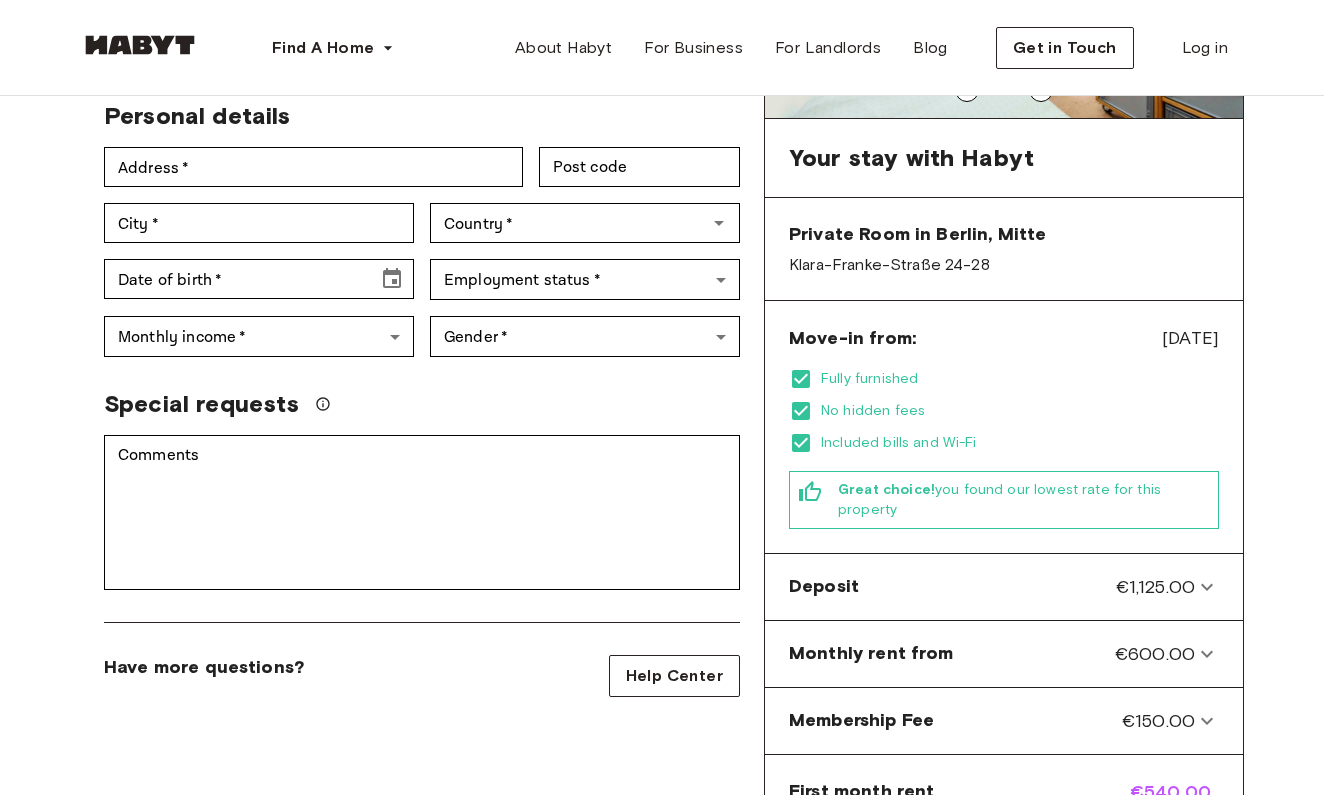 scroll, scrollTop: 310, scrollLeft: 0, axis: vertical 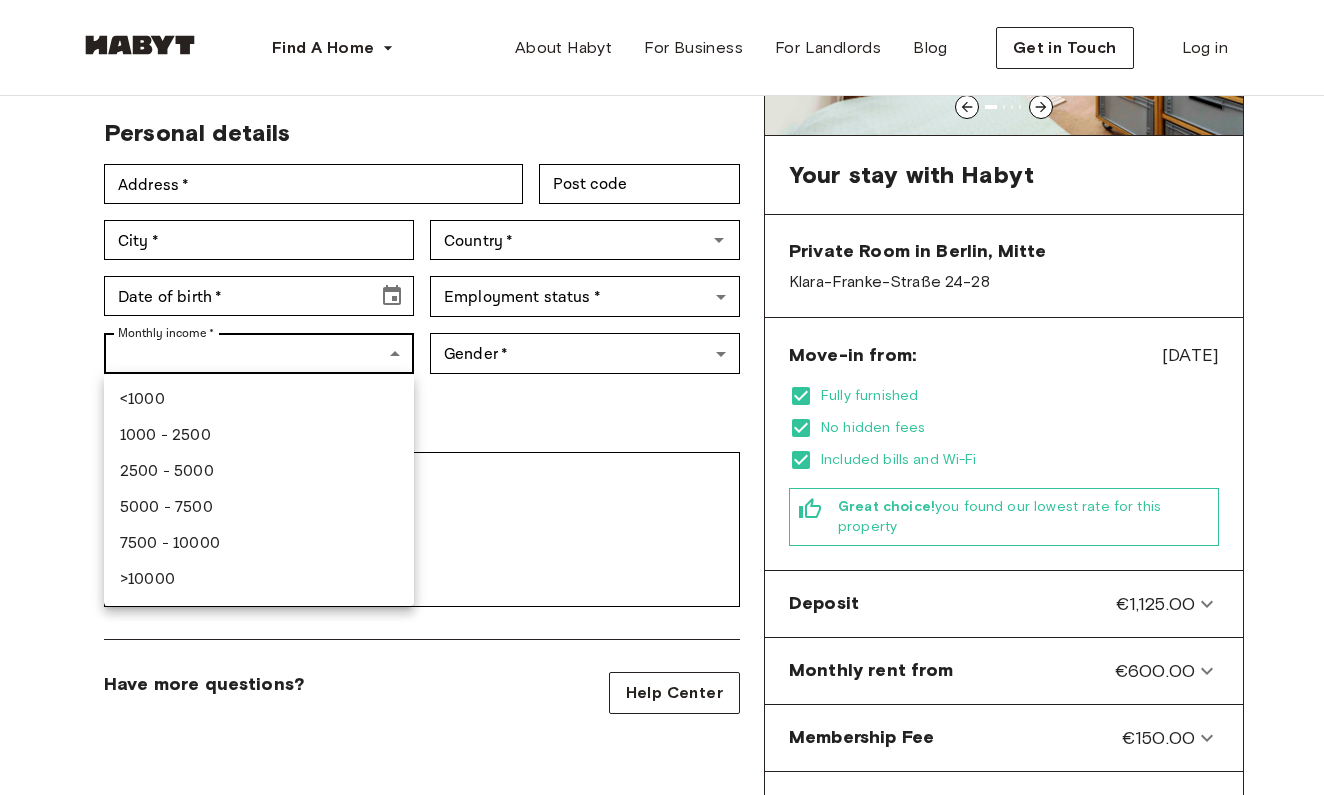 click on "Find A Home Europe Amsterdam Berlin Frankfurt Hamburg Lisbon Madrid Milan Modena Paris Turin Munich Rotterdam Stuttgart Dusseldorf Cologne Zurich The Hague Graz Brussels Leipzig Asia Hong Kong Singapore Seoul Phuket Tokyo About Habyt For Business For Landlords Blog Get in Touch Log in Back to room details Private Room in Berlin, Mitte Account details Email   * Email   * Phone number   * Phone number   * First Name   * First Name   * Last Name   * Last Name   * Personal details Address   * Address   * Post code Post code City   * City   * Country   * Country   * Date of birth   * Date of birth   * Employment status   * ​ Employment status   * Monthly income   * ​ Monthly income   * Gender   * ​ Gender   * Special requests Comments * Comments I agree with Habyt's  Terms of Service  and  Privacy Policy Confirm Application You won't be charged today Have more questions? Help Center Your stay with Habyt Private Room in Berlin, Mitte Klara-Franke-Straße 24-28  and" at bounding box center [662, 875] 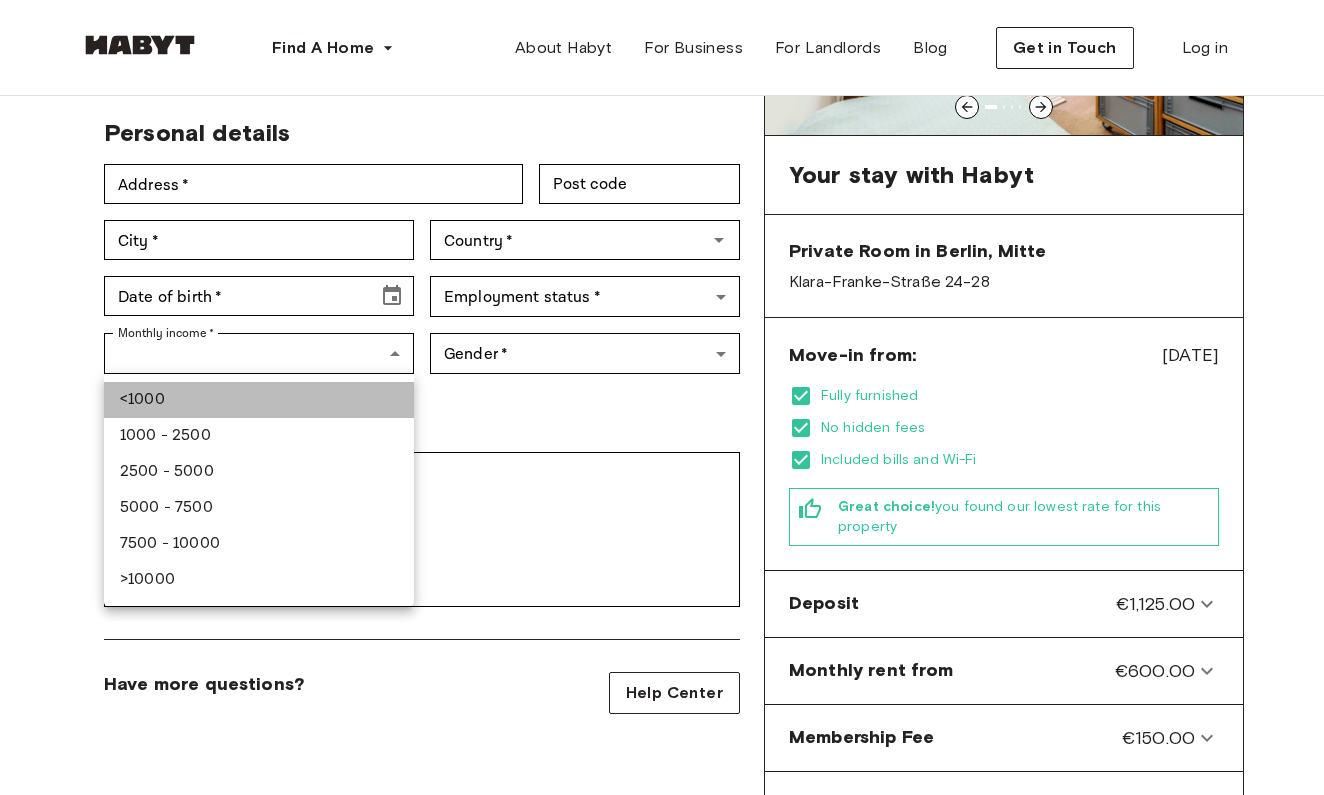 click on "<1000" at bounding box center [259, 400] 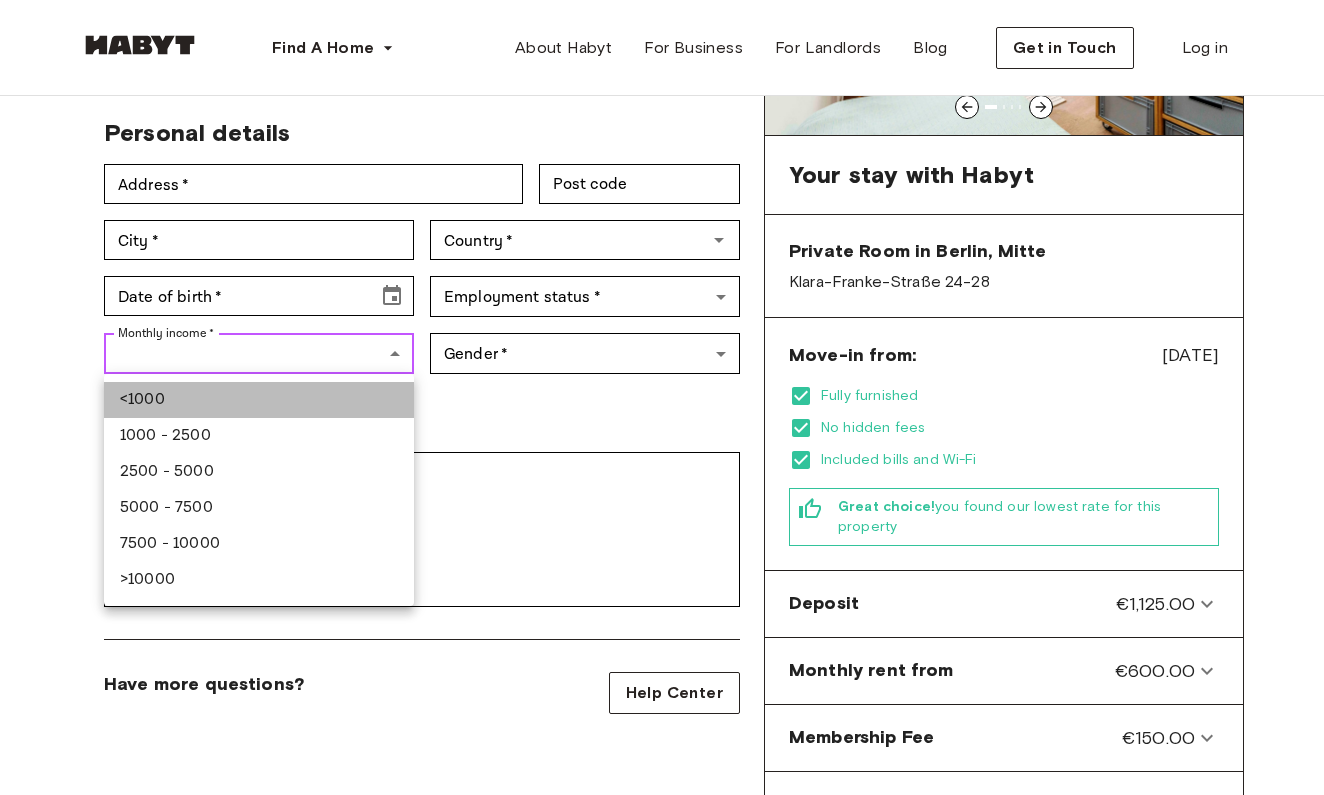 type on "******" 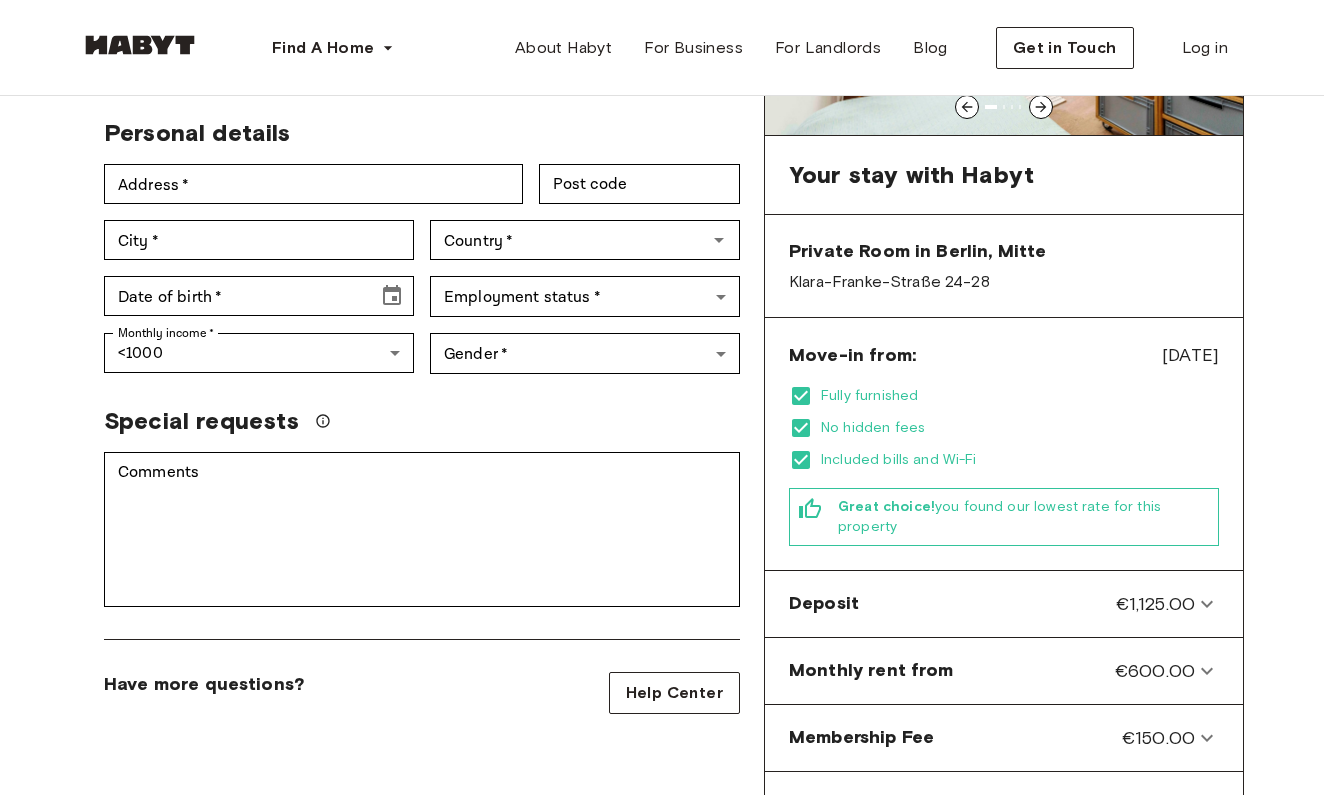 click on "Employment status   * ​ Employment status   *" at bounding box center [577, 288] 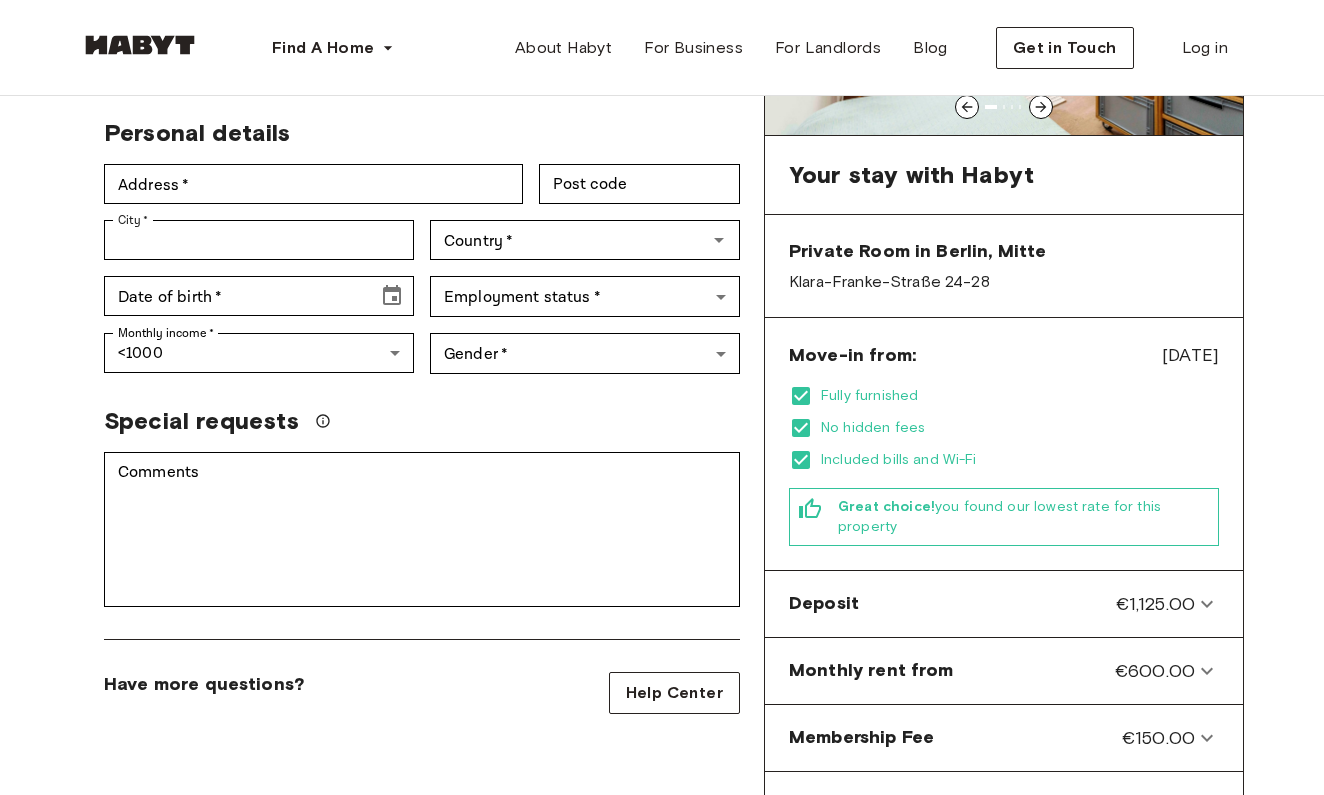 click on "Personal details" at bounding box center (414, 125) 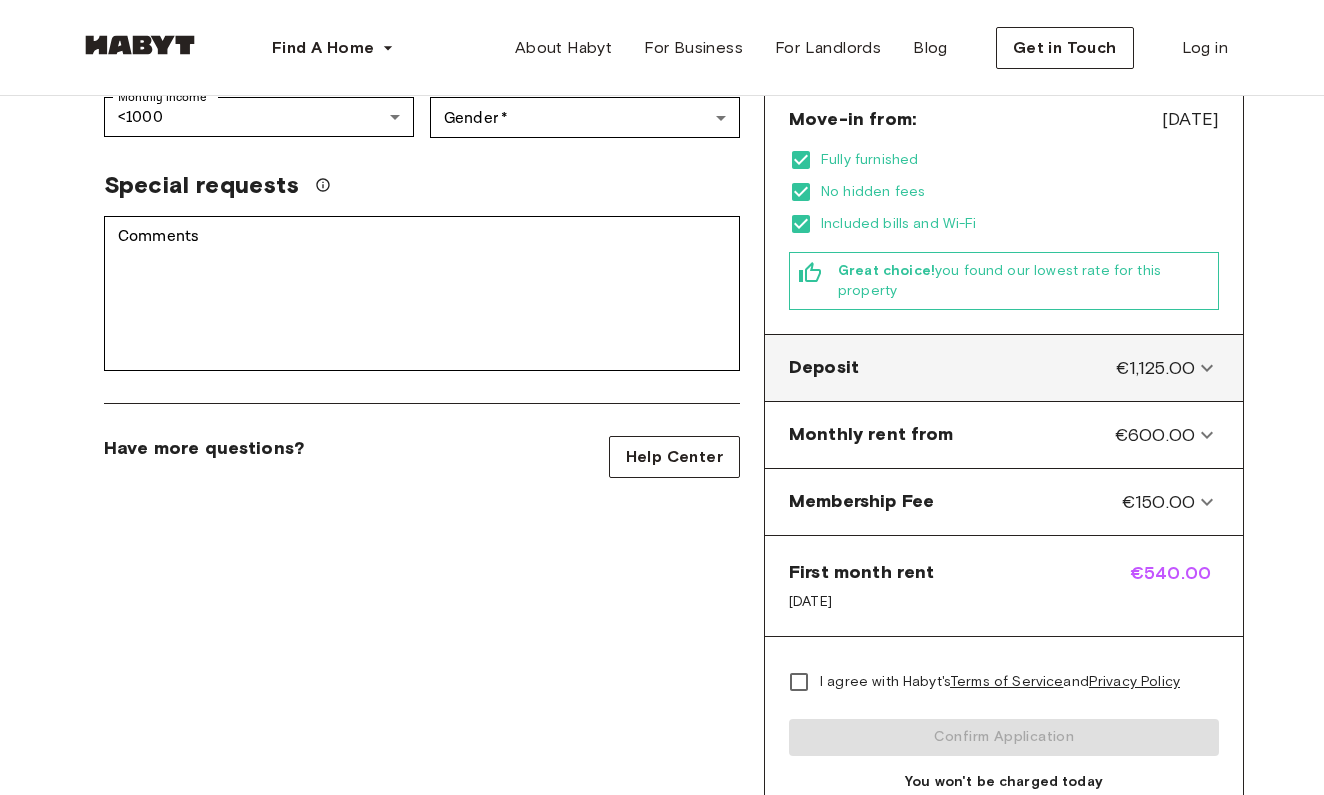 scroll, scrollTop: 568, scrollLeft: 0, axis: vertical 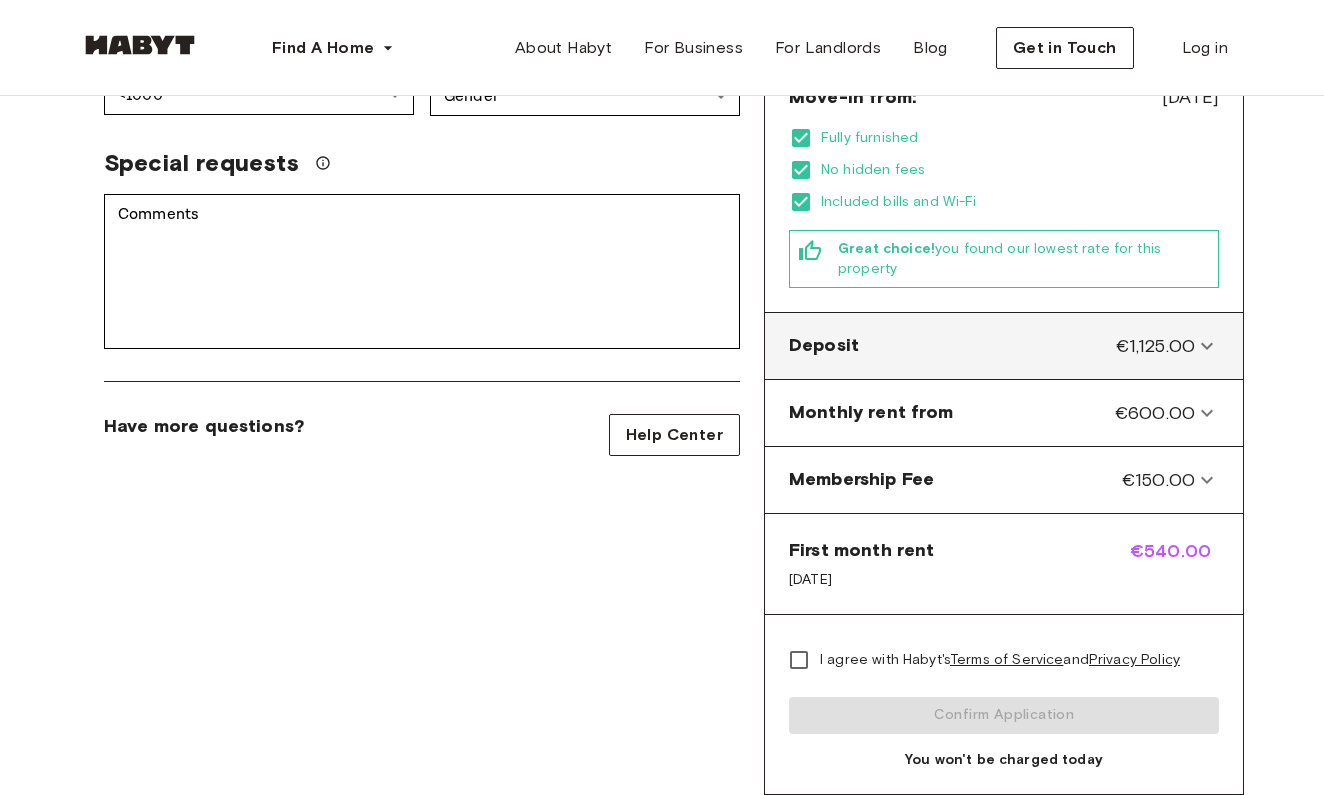 click on "Deposit €1,125.00" at bounding box center [1004, 346] 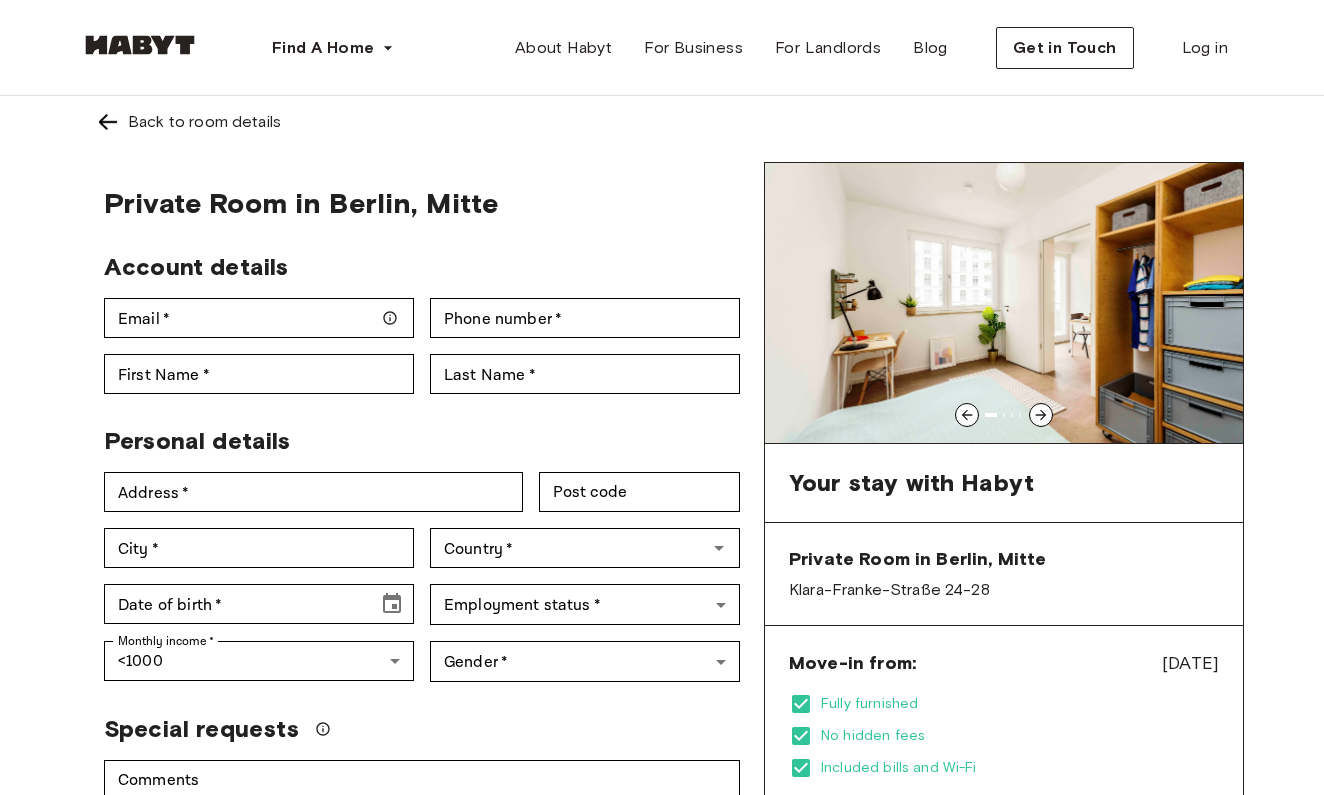 scroll, scrollTop: 3, scrollLeft: 0, axis: vertical 